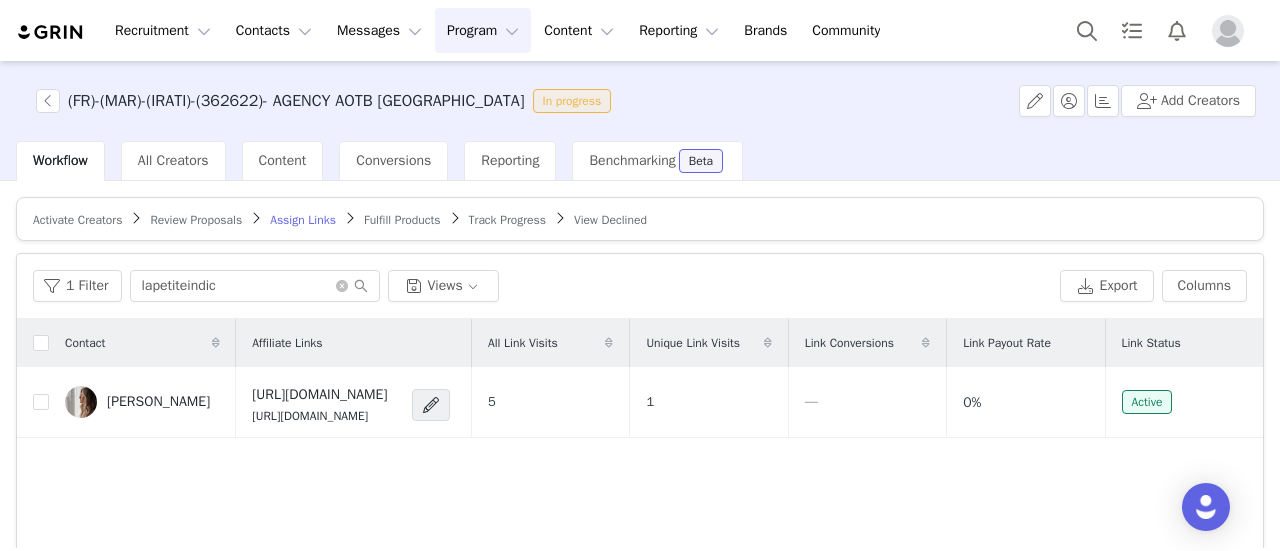 scroll, scrollTop: 0, scrollLeft: 0, axis: both 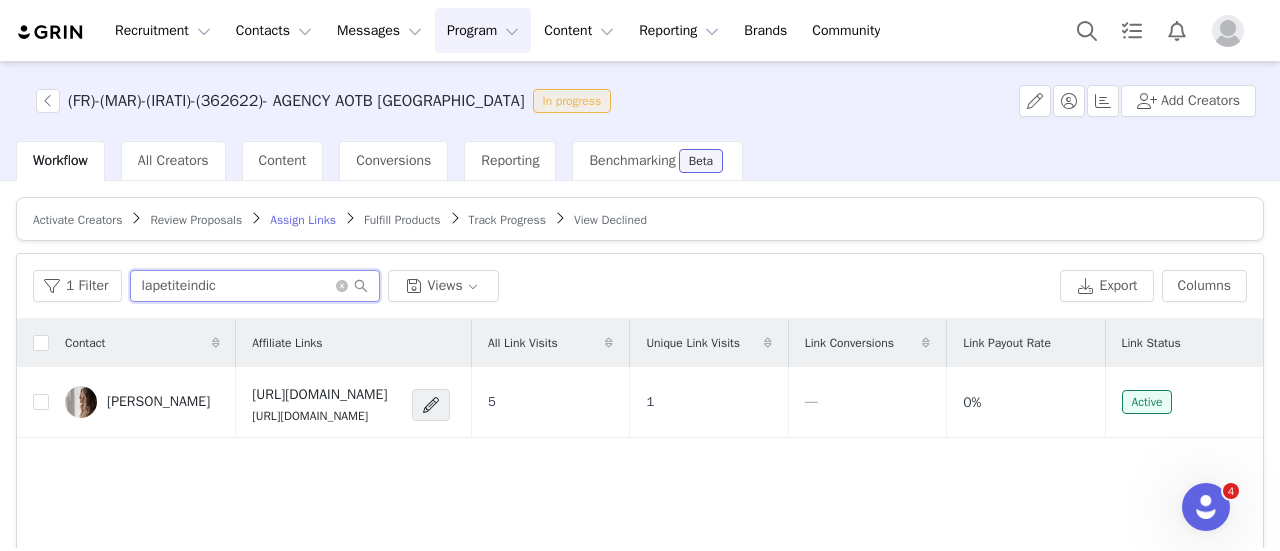 click on "lapetiteindic" at bounding box center (255, 286) 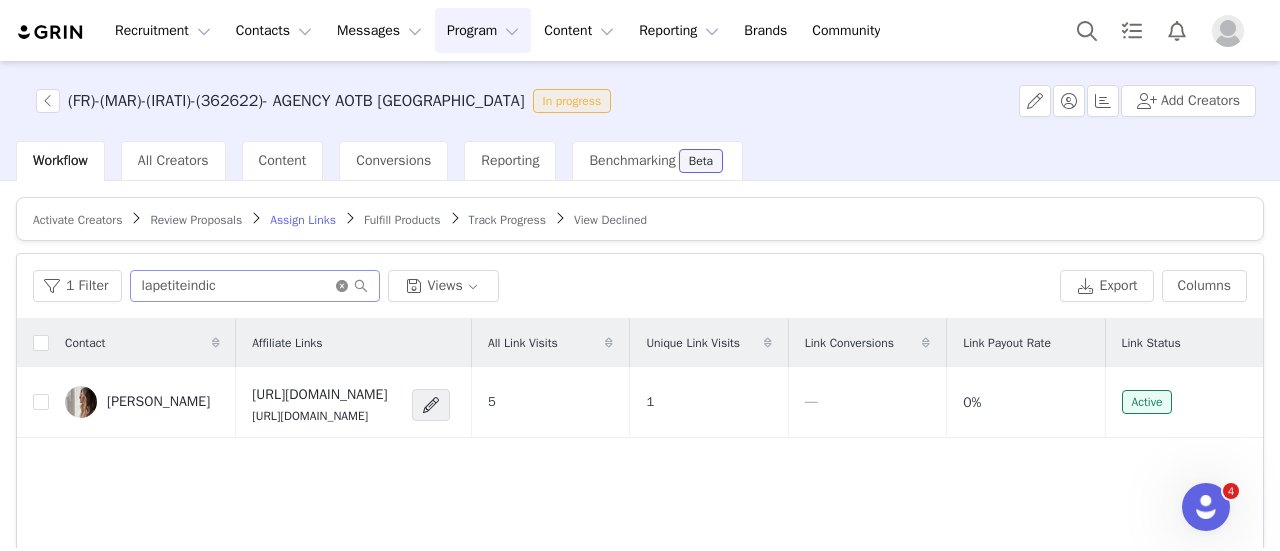 click 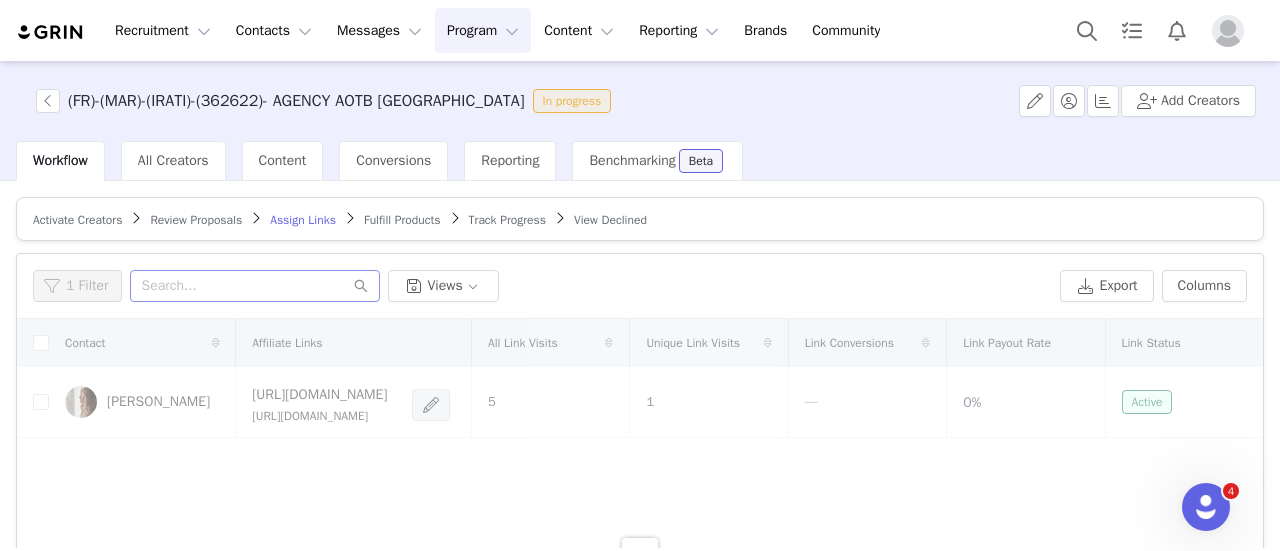 click on "Activate Creators" at bounding box center (77, 220) 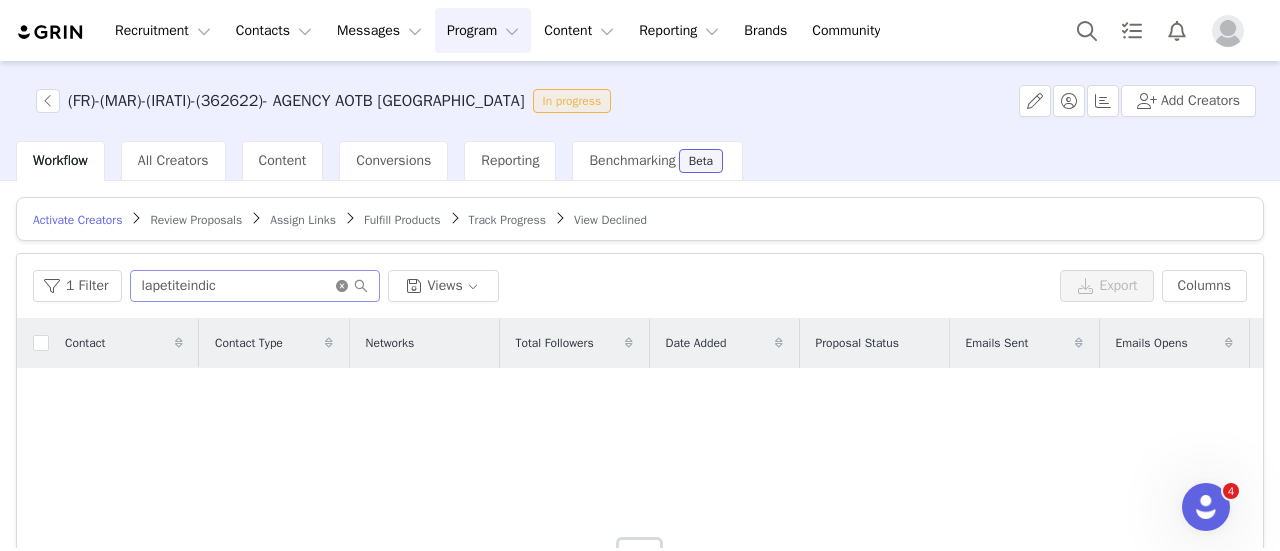 click 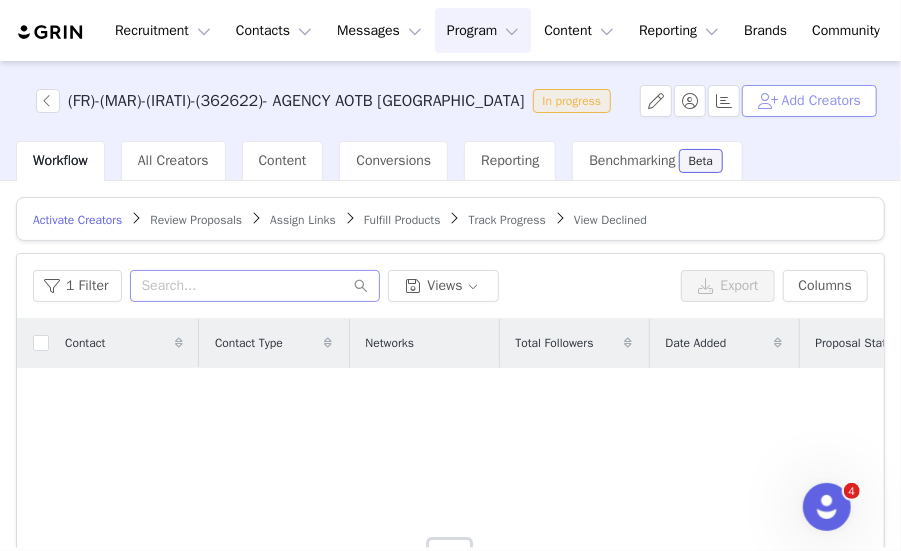 click on "Add Creators" at bounding box center [809, 101] 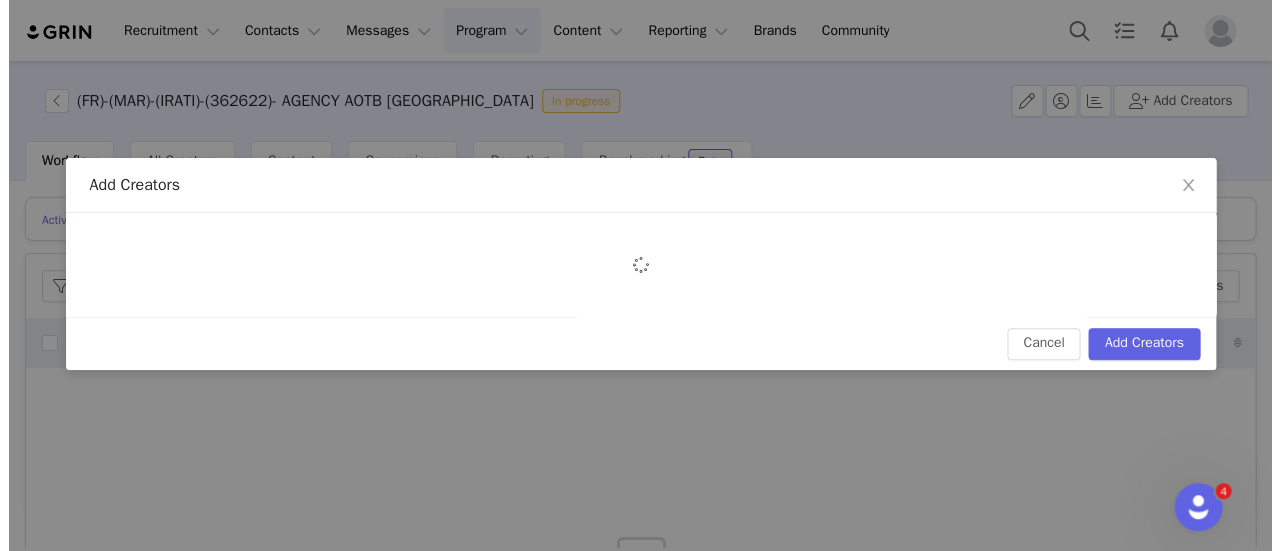 scroll, scrollTop: 0, scrollLeft: 0, axis: both 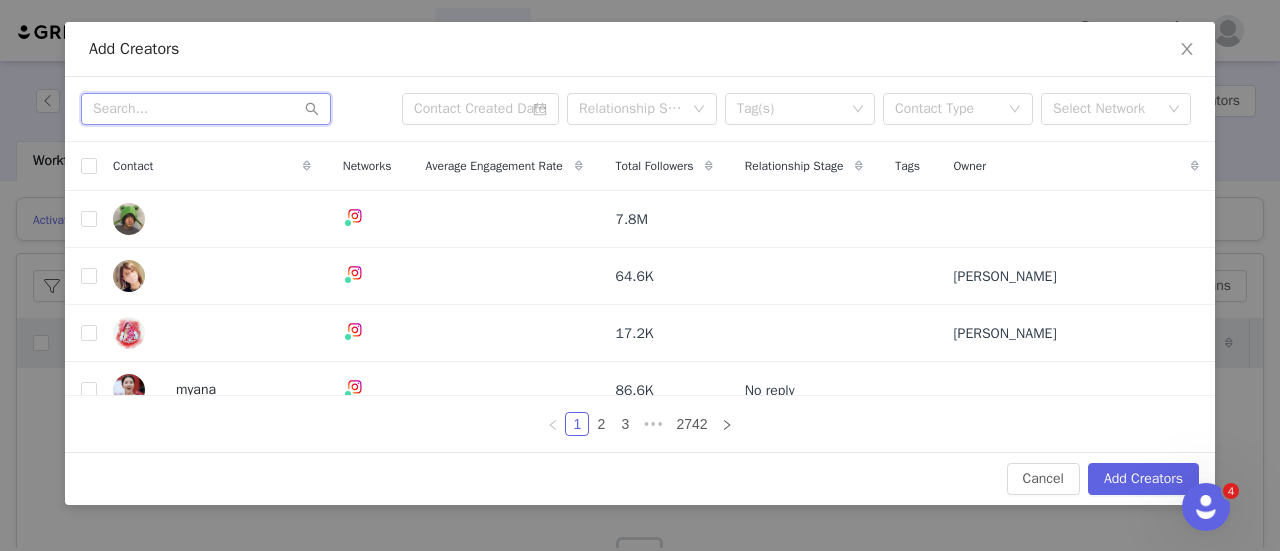 click at bounding box center [206, 109] 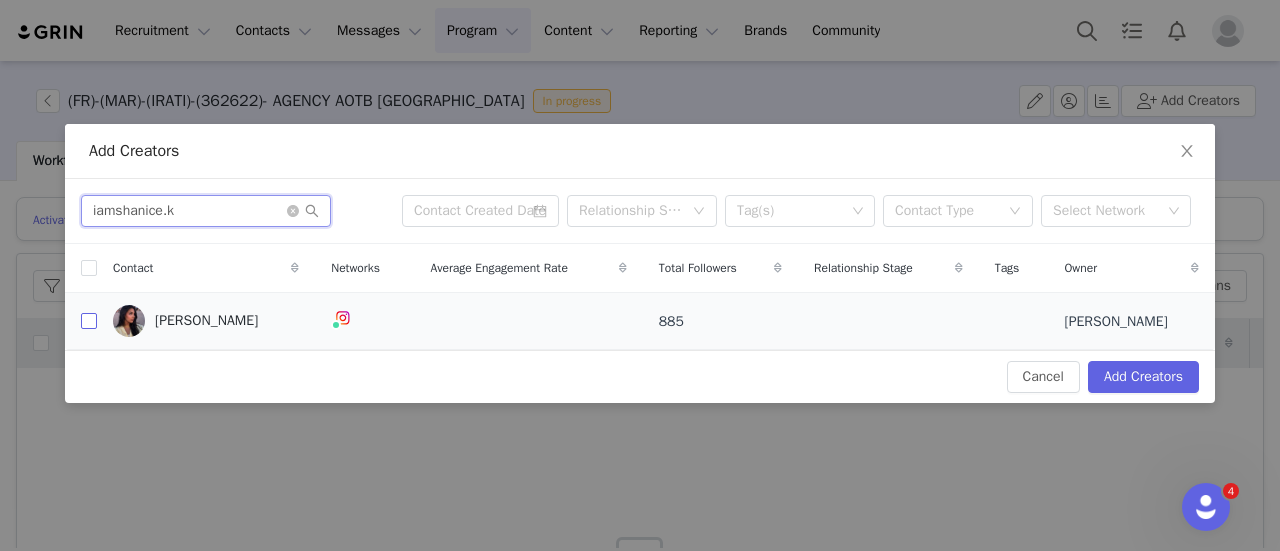 type on "iamshanice.k" 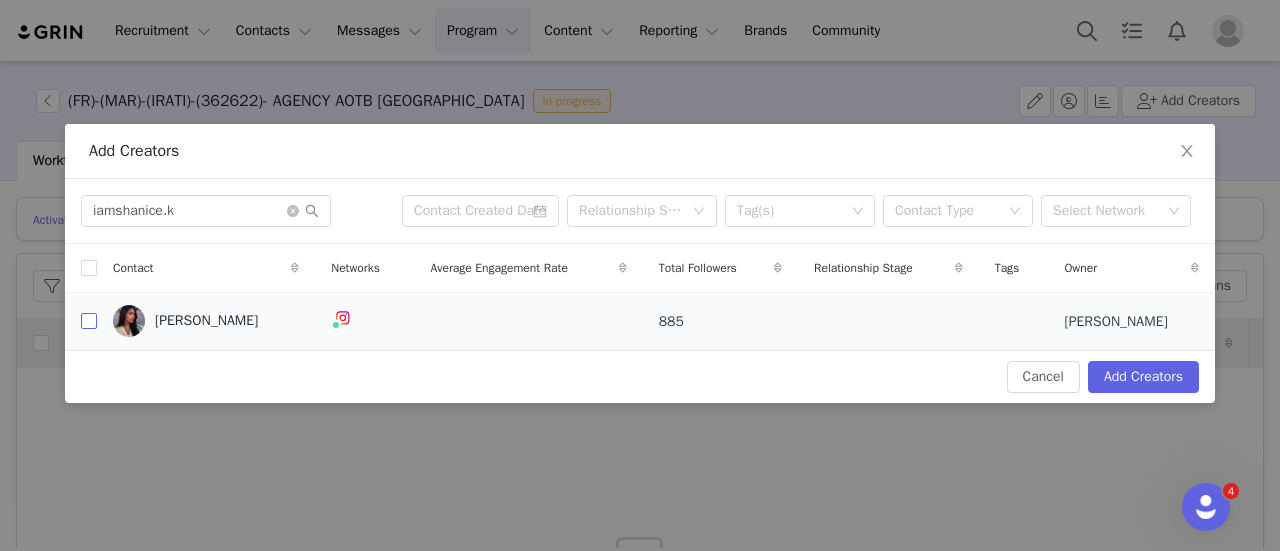 click at bounding box center (89, 321) 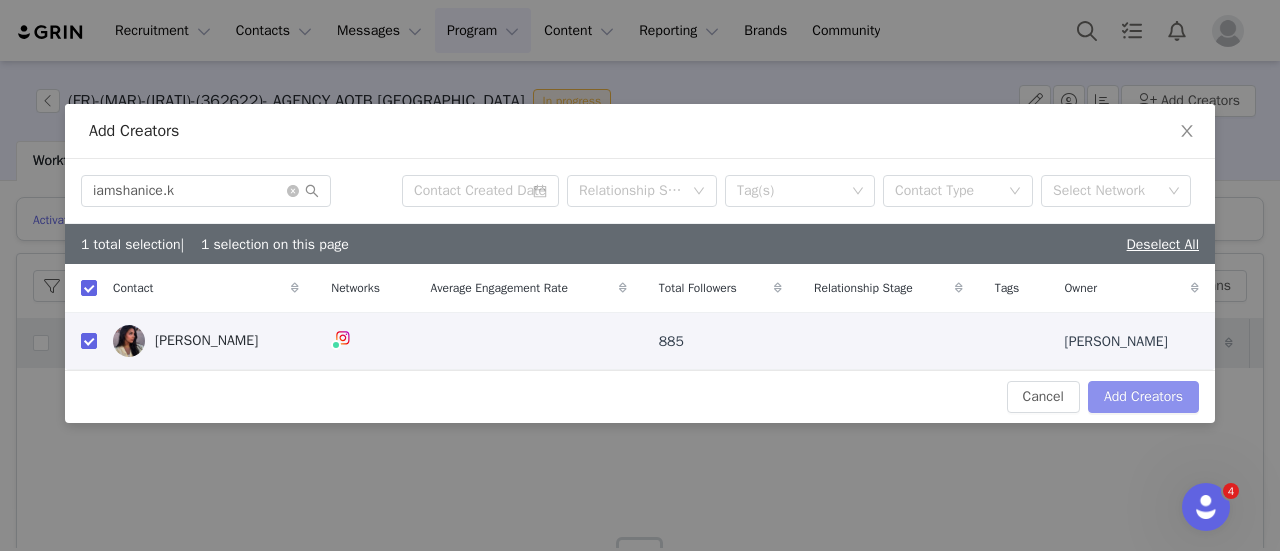 click on "Add Creators" at bounding box center (1143, 397) 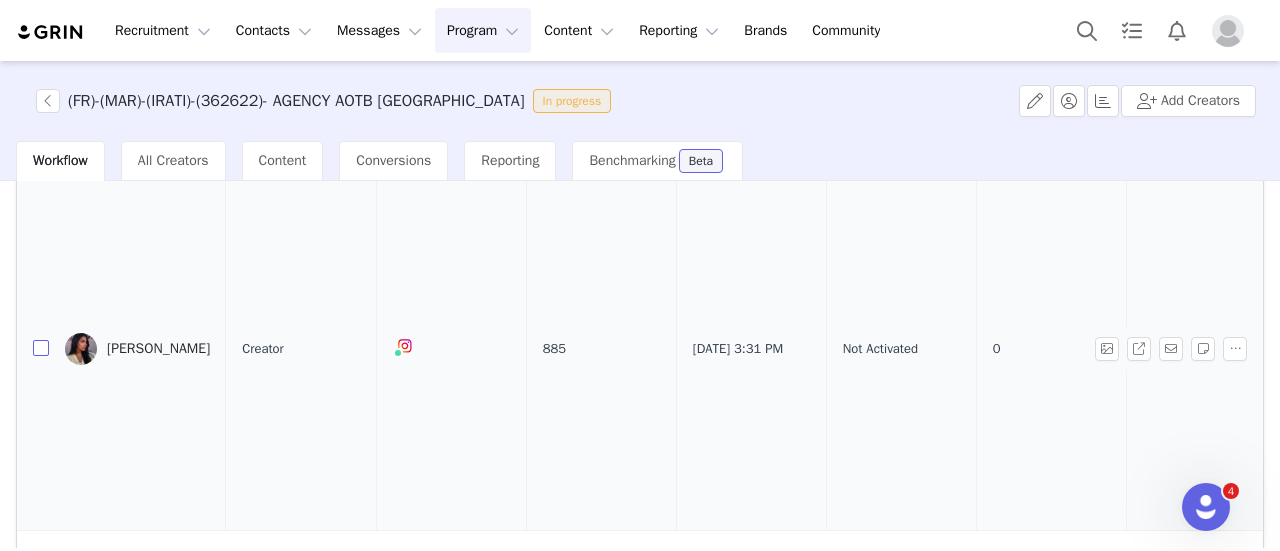 click at bounding box center [41, 348] 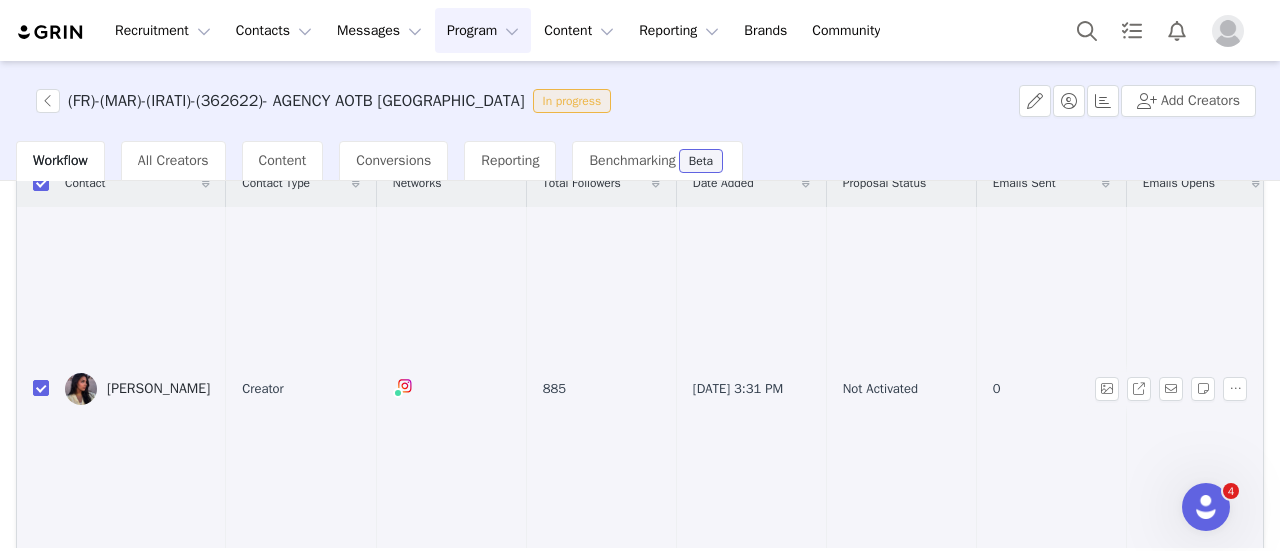 scroll, scrollTop: 240, scrollLeft: 0, axis: vertical 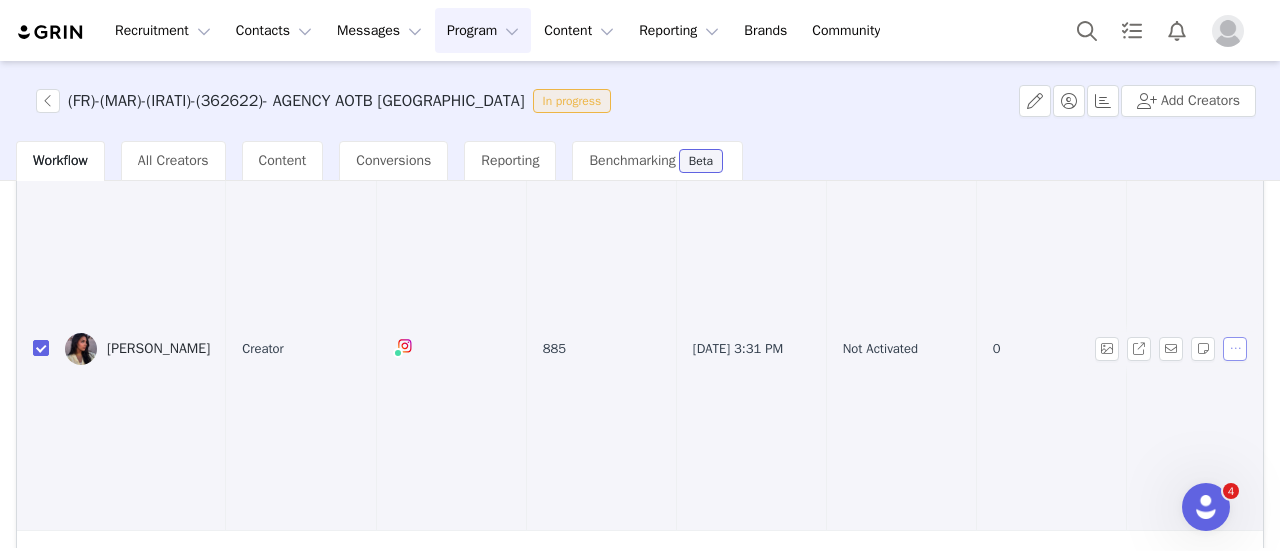 click at bounding box center [1235, 349] 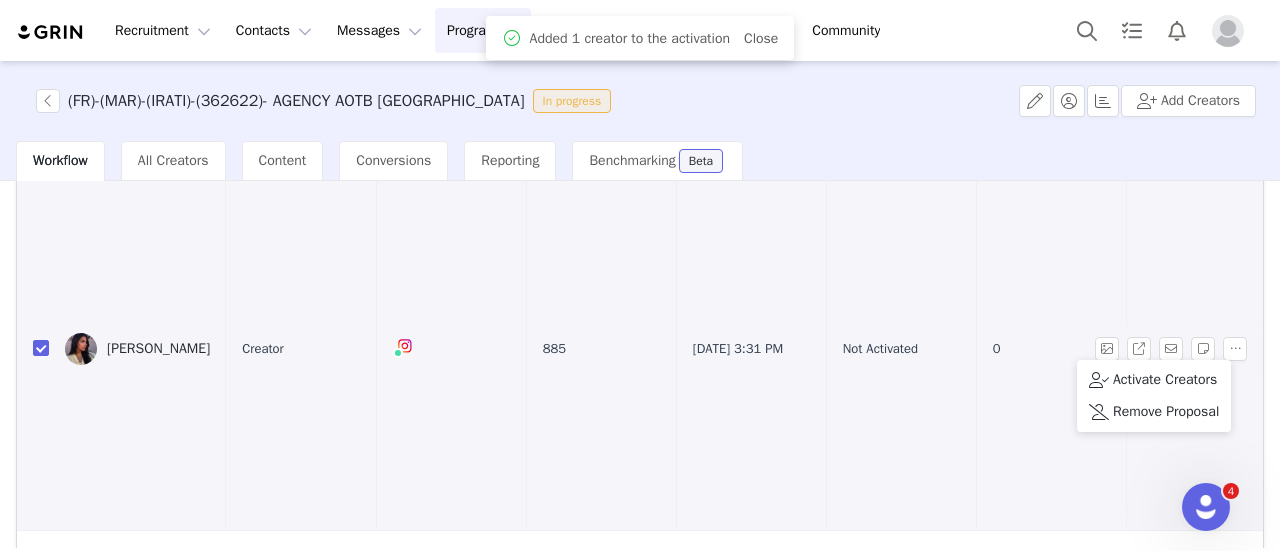 click on "Activate Creators Remove Proposal" at bounding box center [1154, 396] 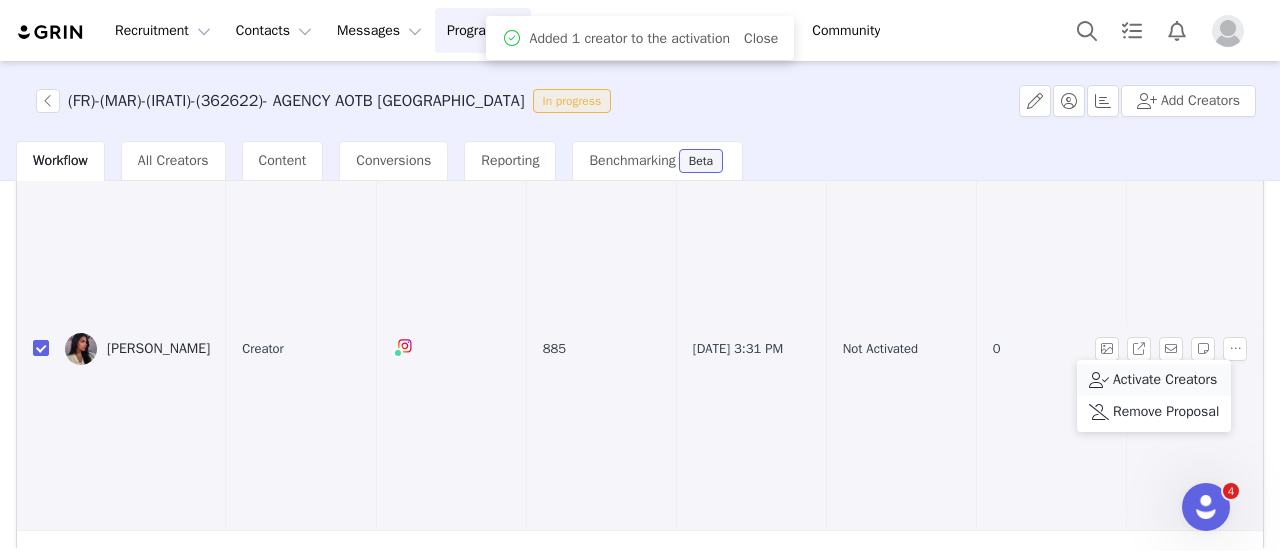 click on "Activate Creators" at bounding box center [1165, 380] 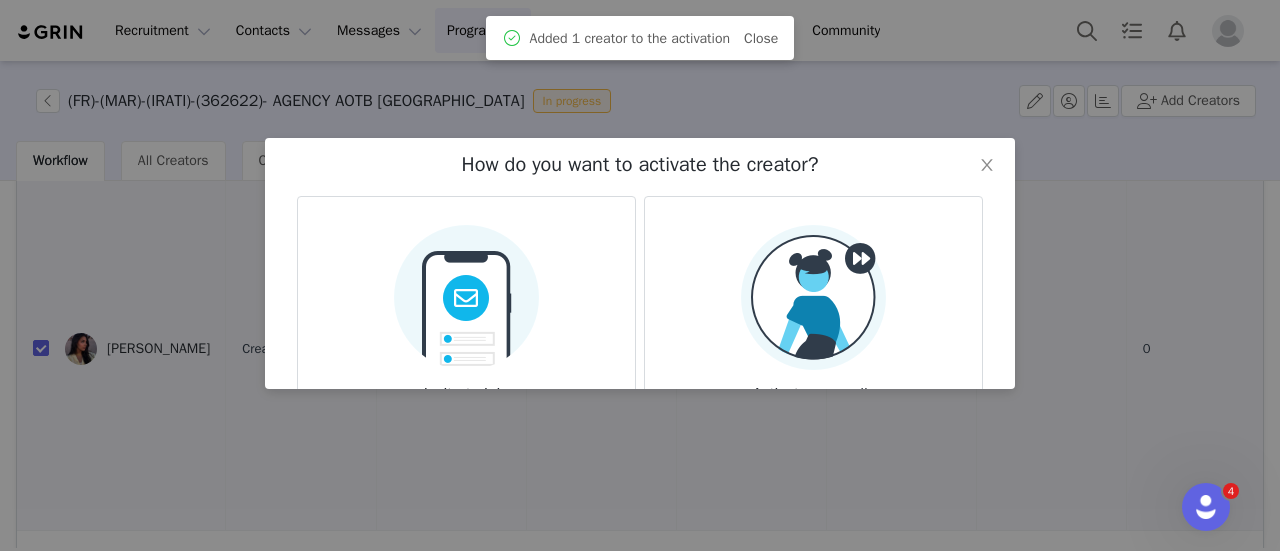 click at bounding box center (813, 297) 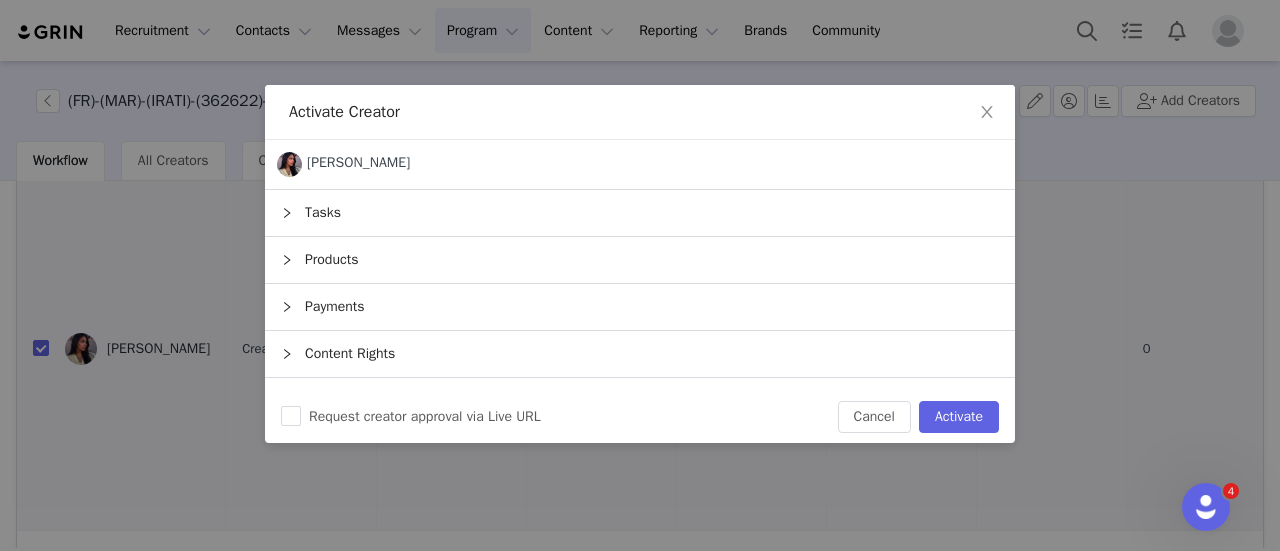 scroll, scrollTop: 32, scrollLeft: 0, axis: vertical 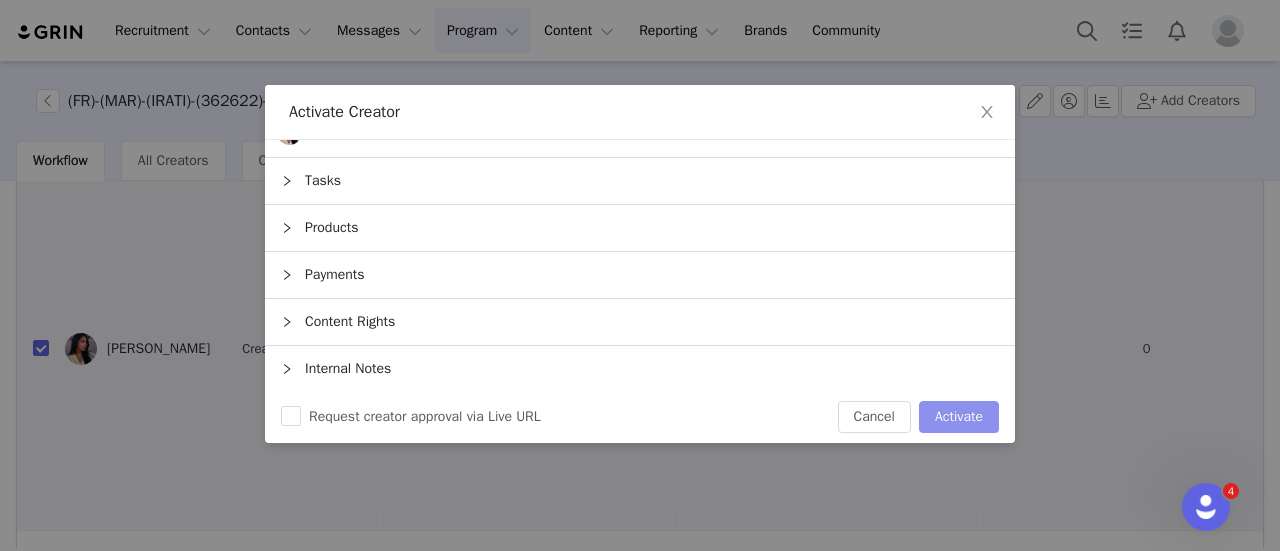 click on "Activate" at bounding box center (959, 417) 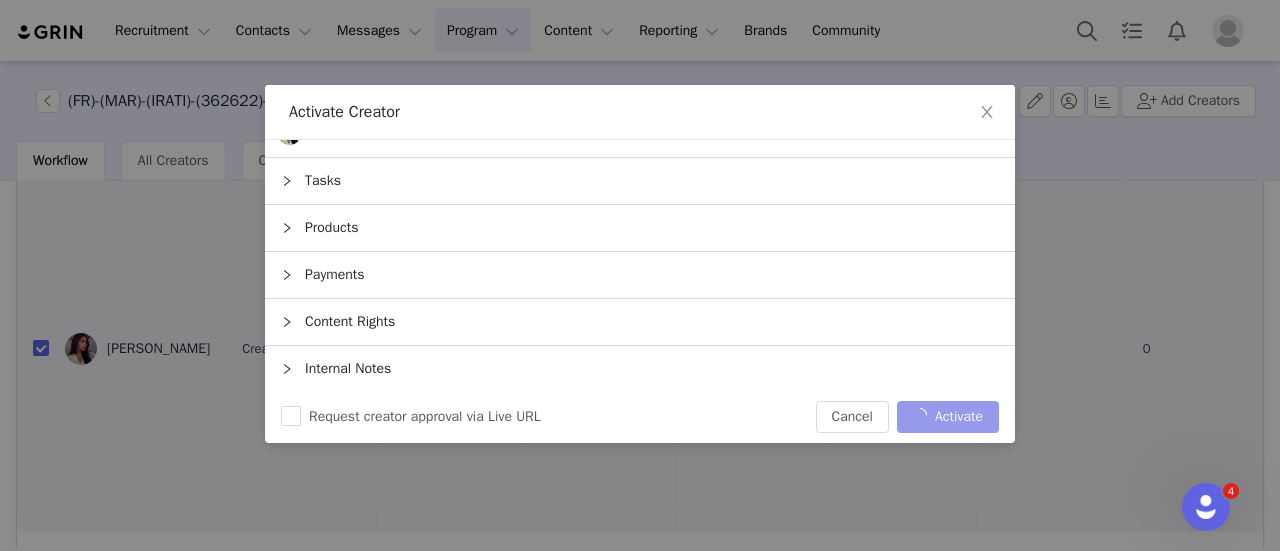 checkbox on "false" 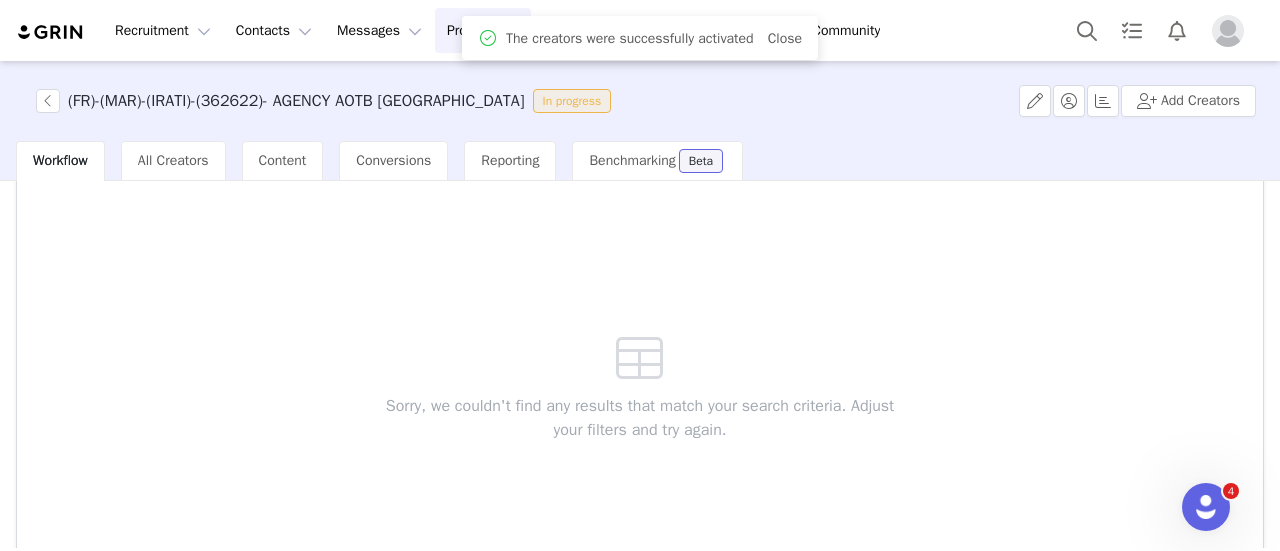 scroll, scrollTop: 0, scrollLeft: 0, axis: both 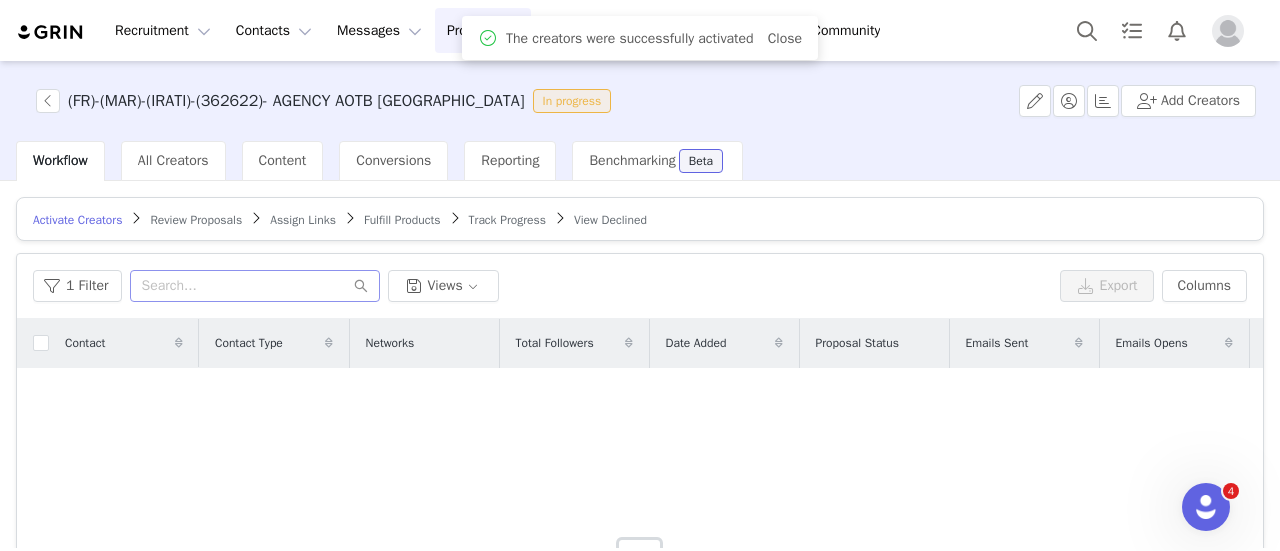 click on "Assign Links" at bounding box center (303, 220) 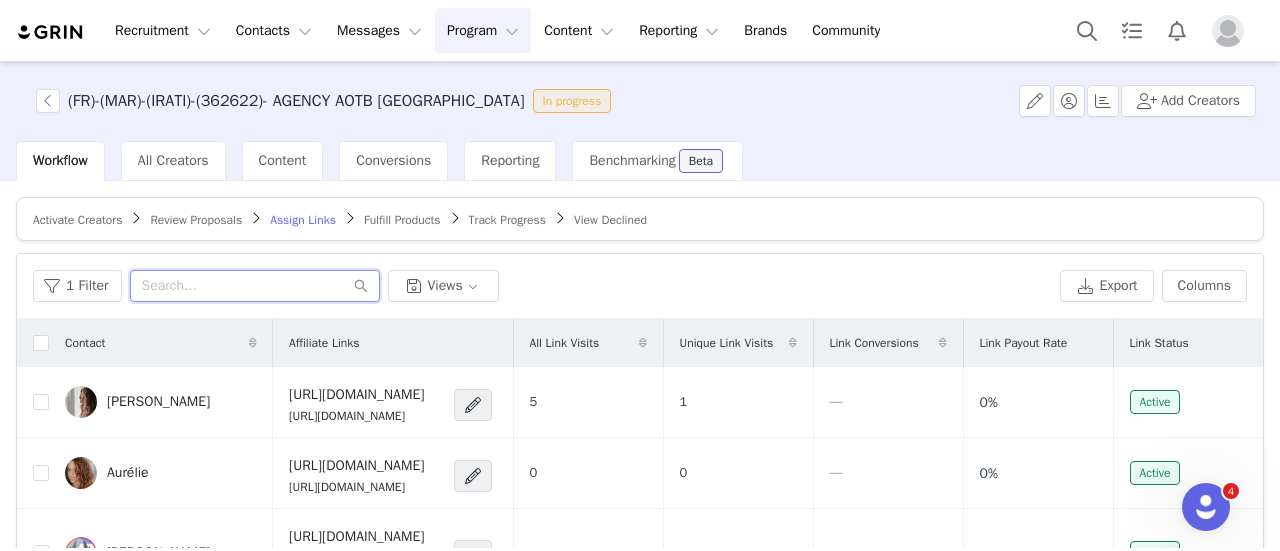 click at bounding box center (255, 286) 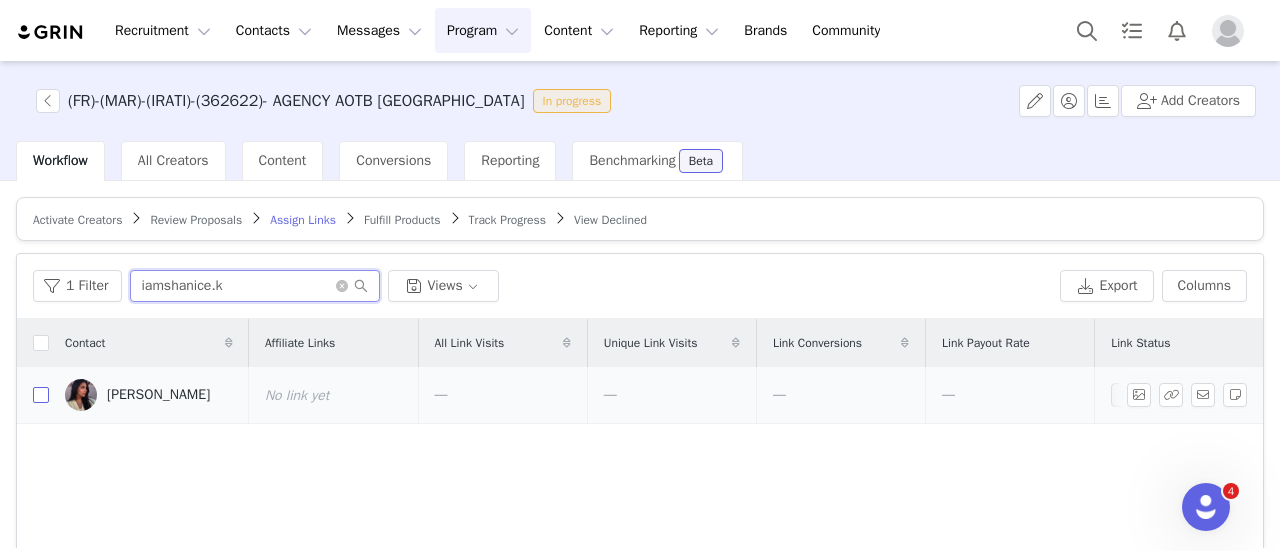 type on "iamshanice.k" 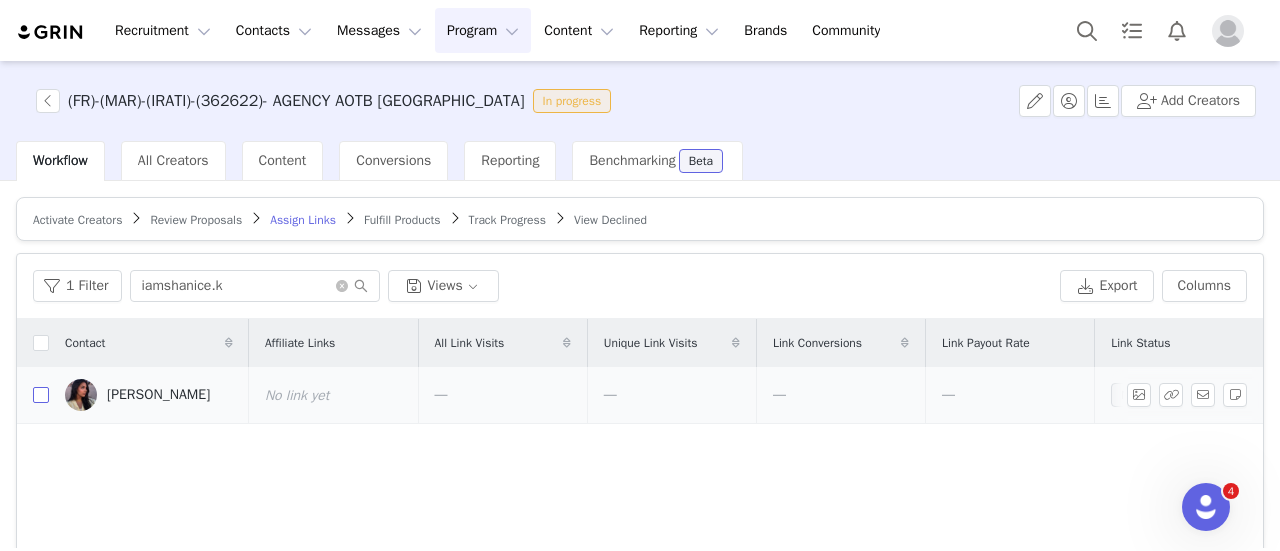 click at bounding box center [41, 395] 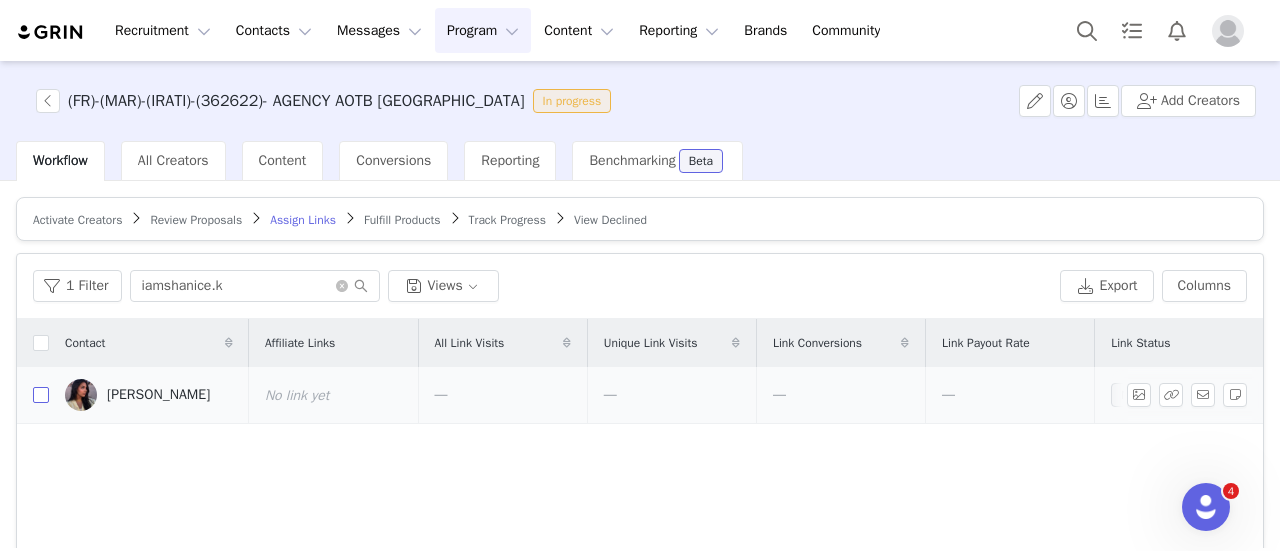 checkbox on "true" 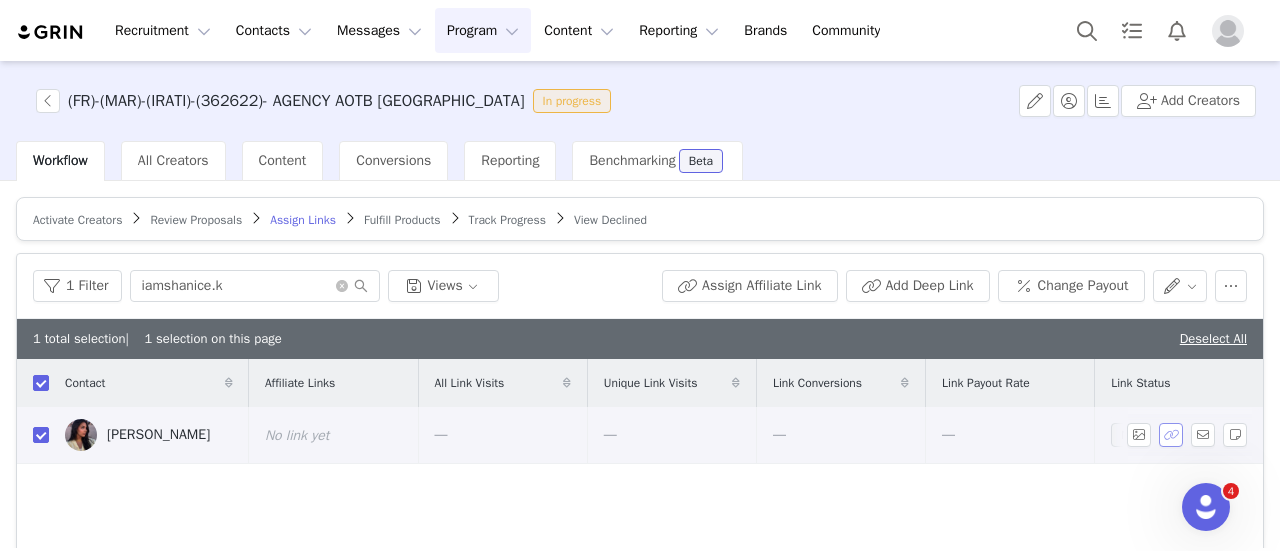 click at bounding box center [1171, 435] 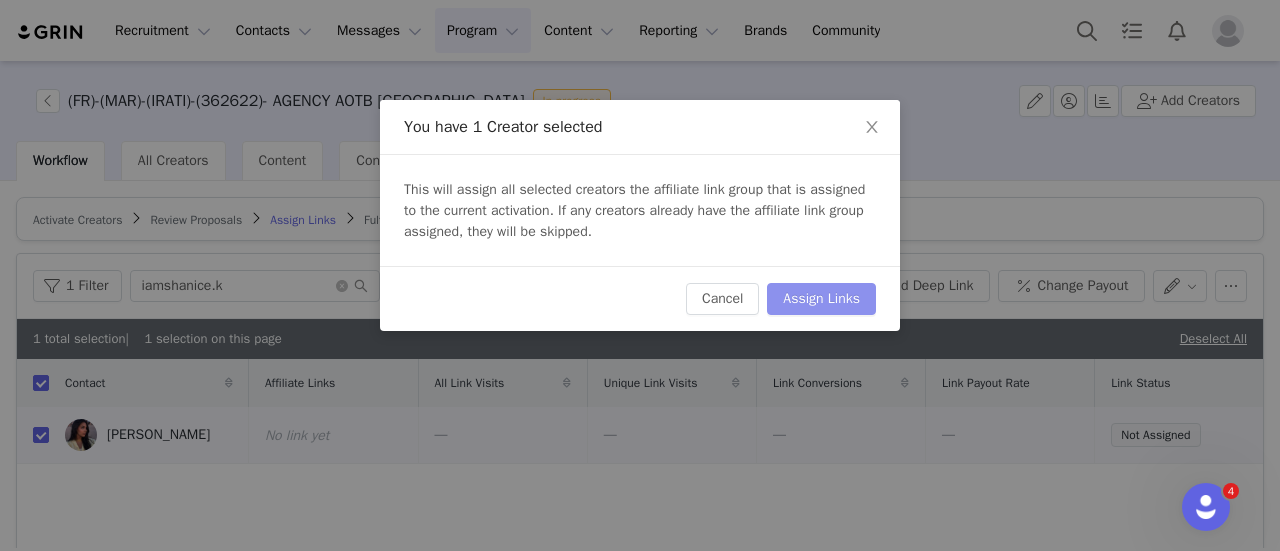 click on "Assign Links" at bounding box center [821, 299] 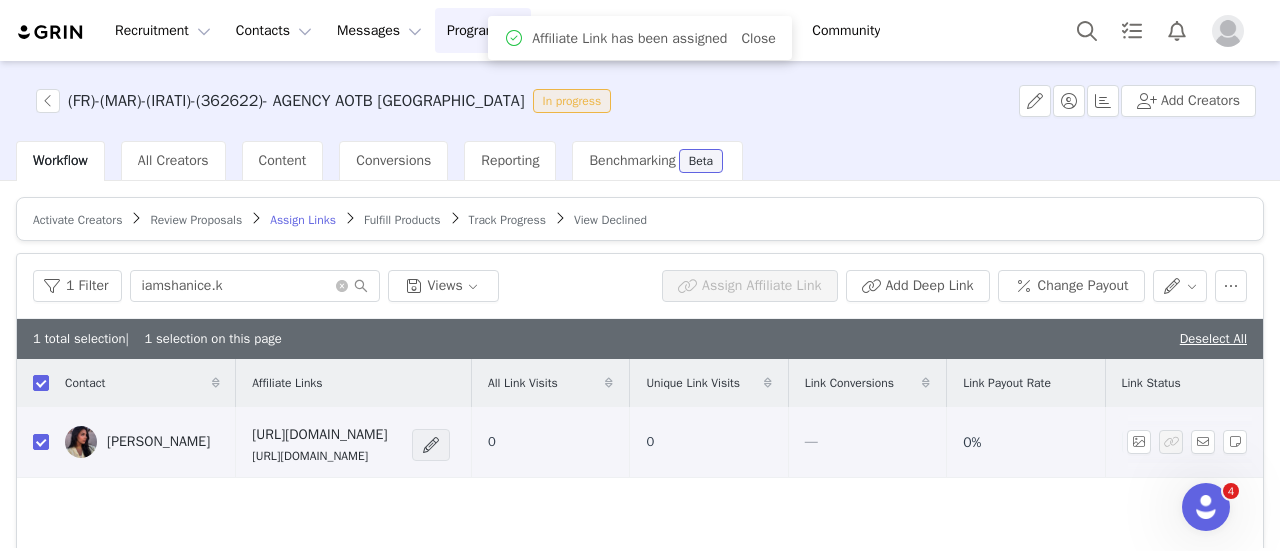 click at bounding box center (431, 445) 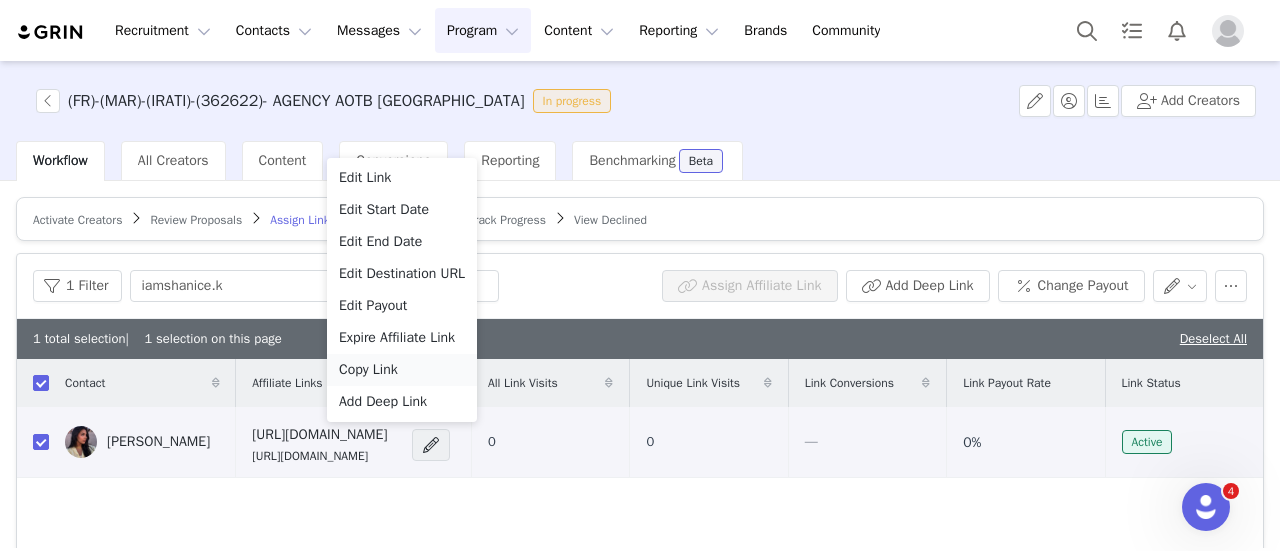 click on "Copy Link" at bounding box center (368, 370) 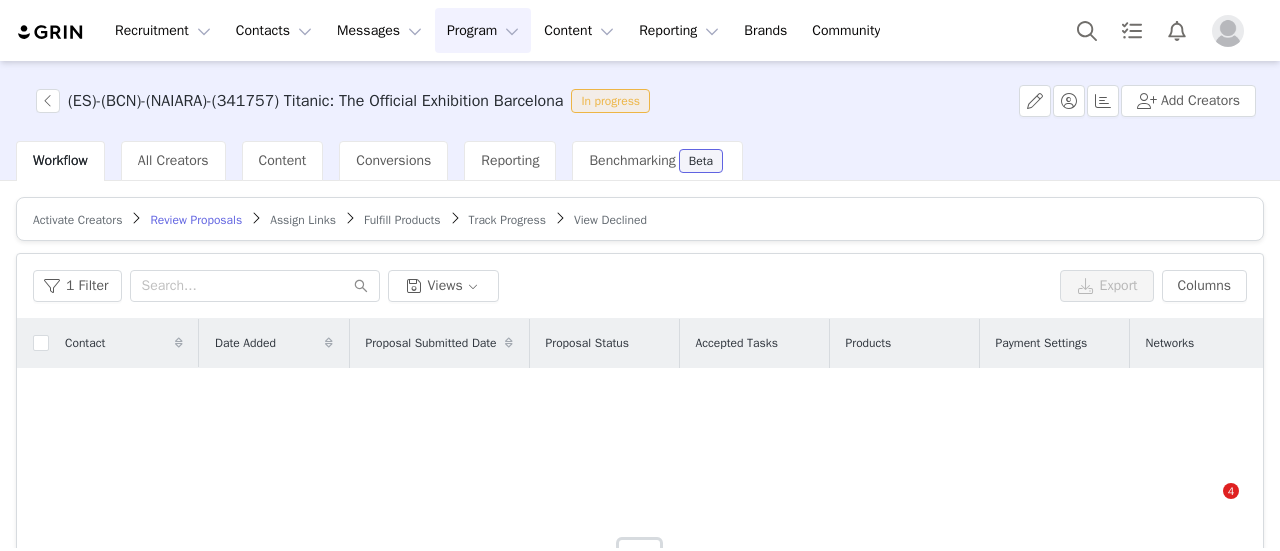 scroll, scrollTop: 0, scrollLeft: 0, axis: both 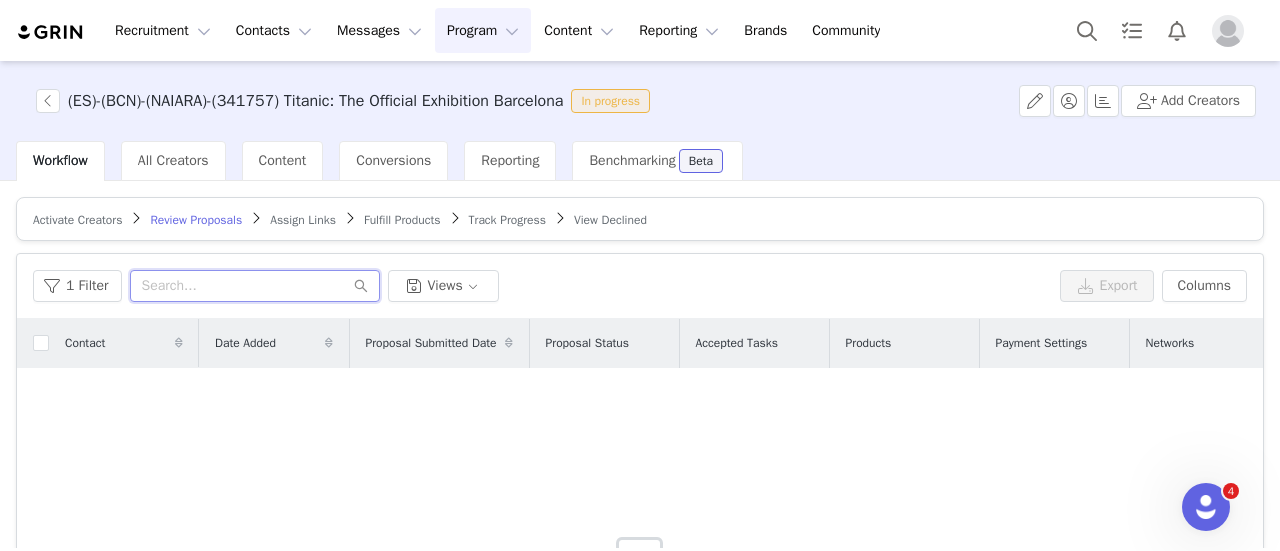 click at bounding box center [255, 286] 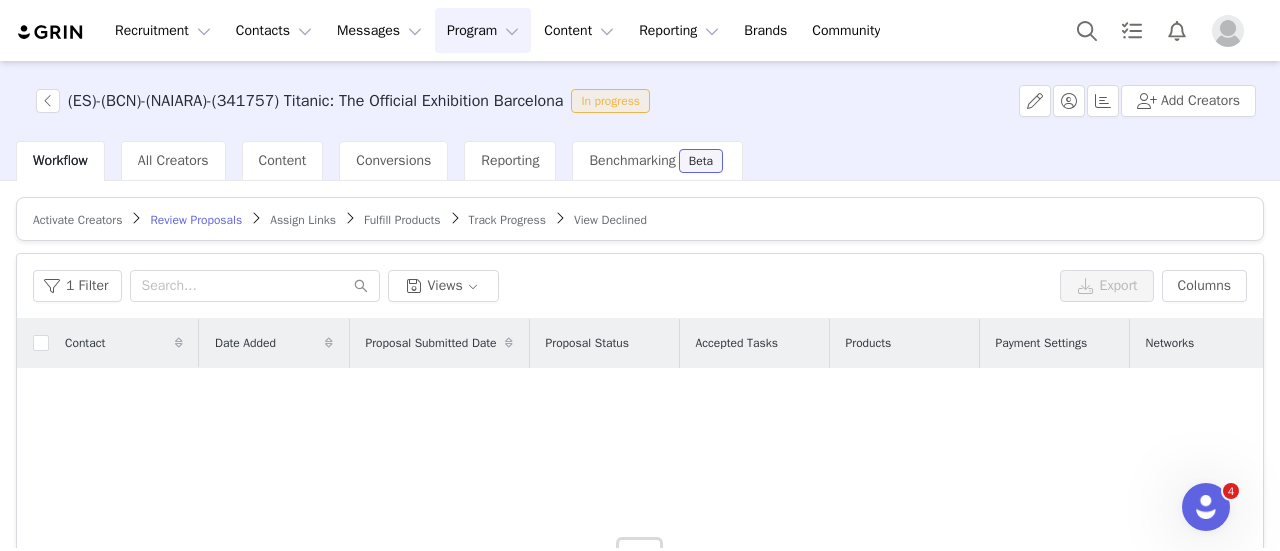 click on "Activate Creators" at bounding box center (77, 220) 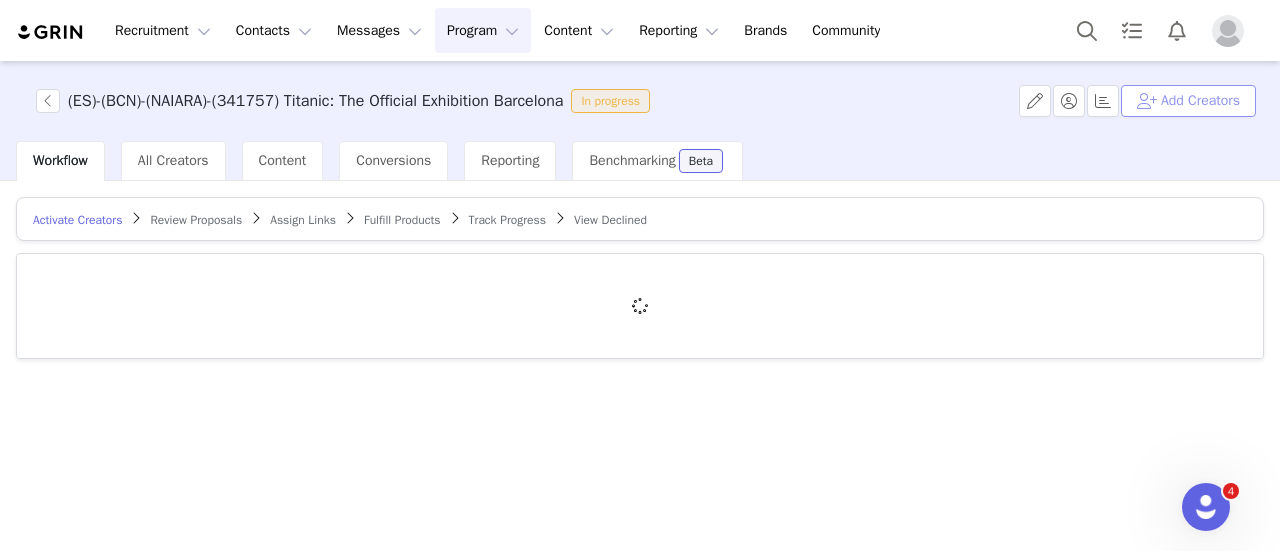click on "Add Creators" at bounding box center [1188, 101] 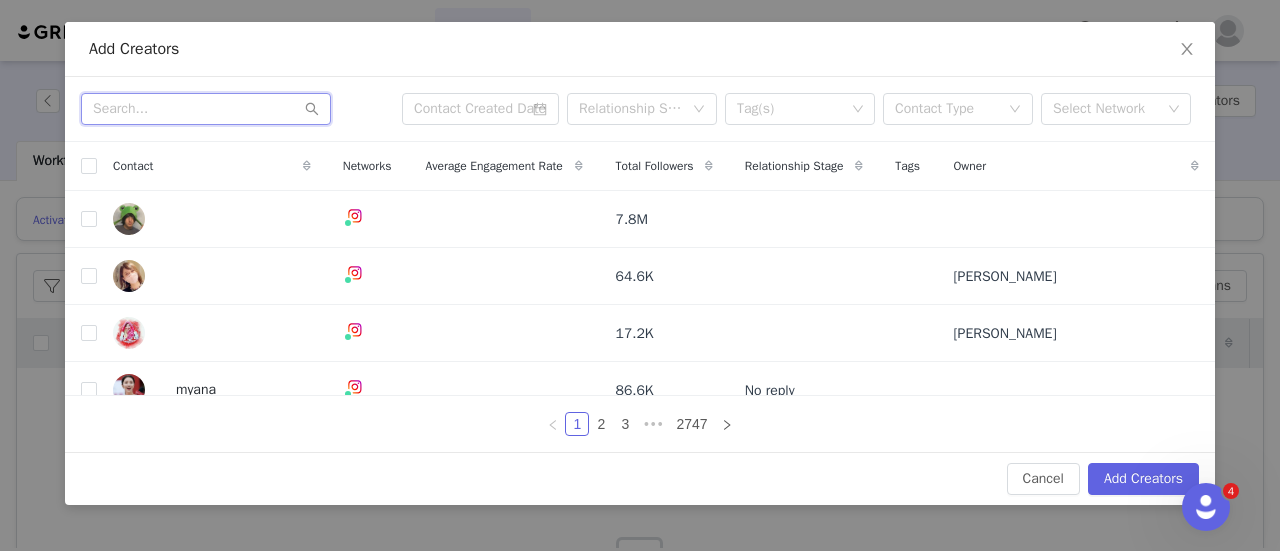 click at bounding box center [206, 109] 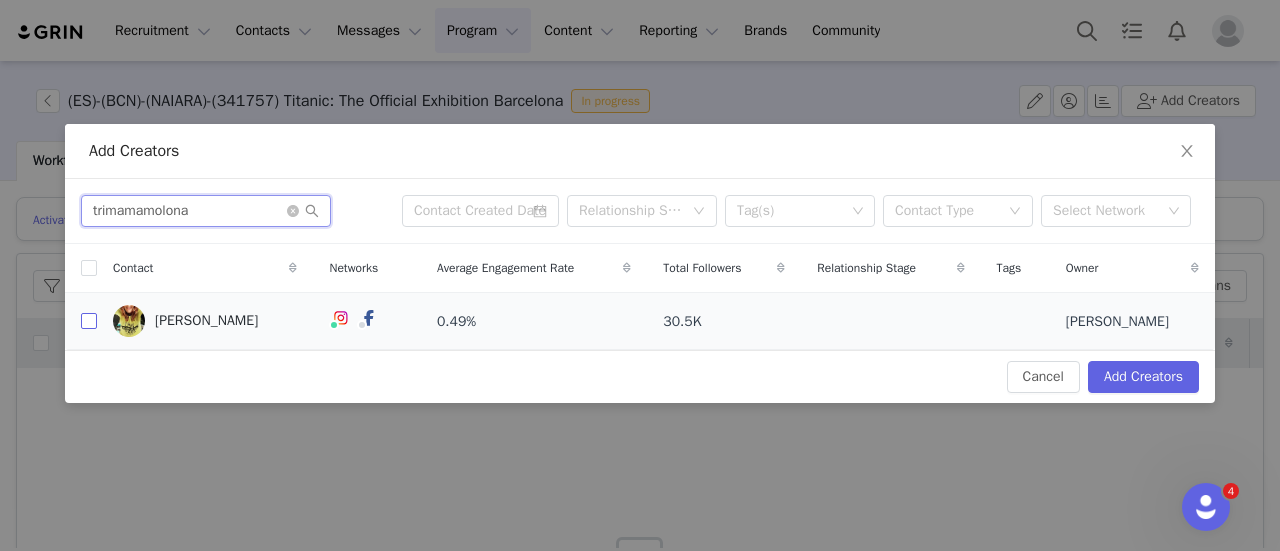 type on "trimamamolona" 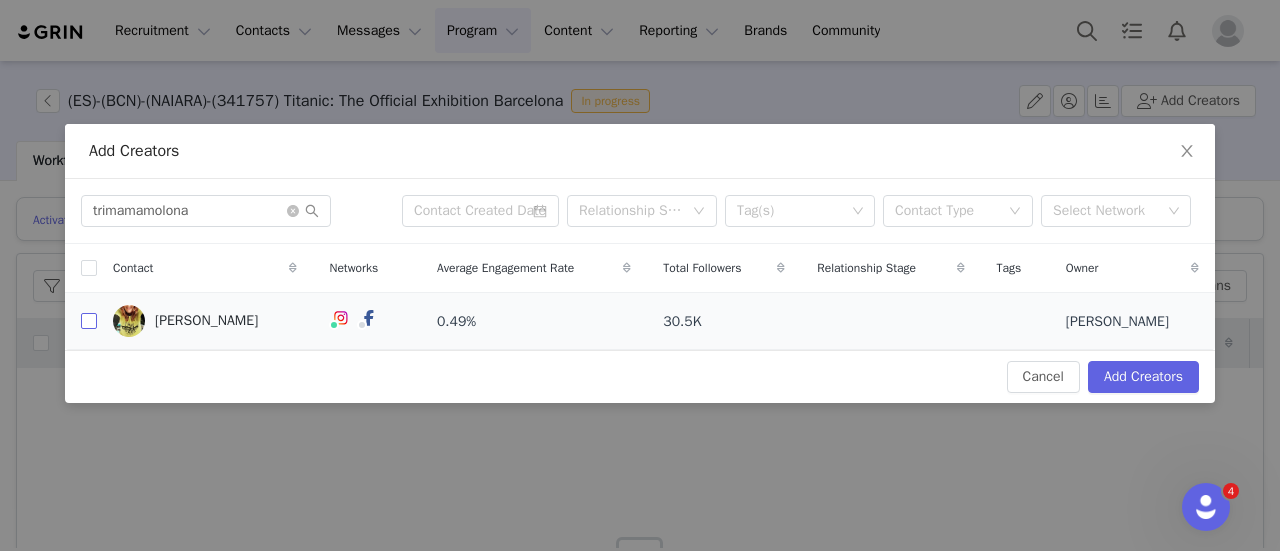 click at bounding box center [89, 321] 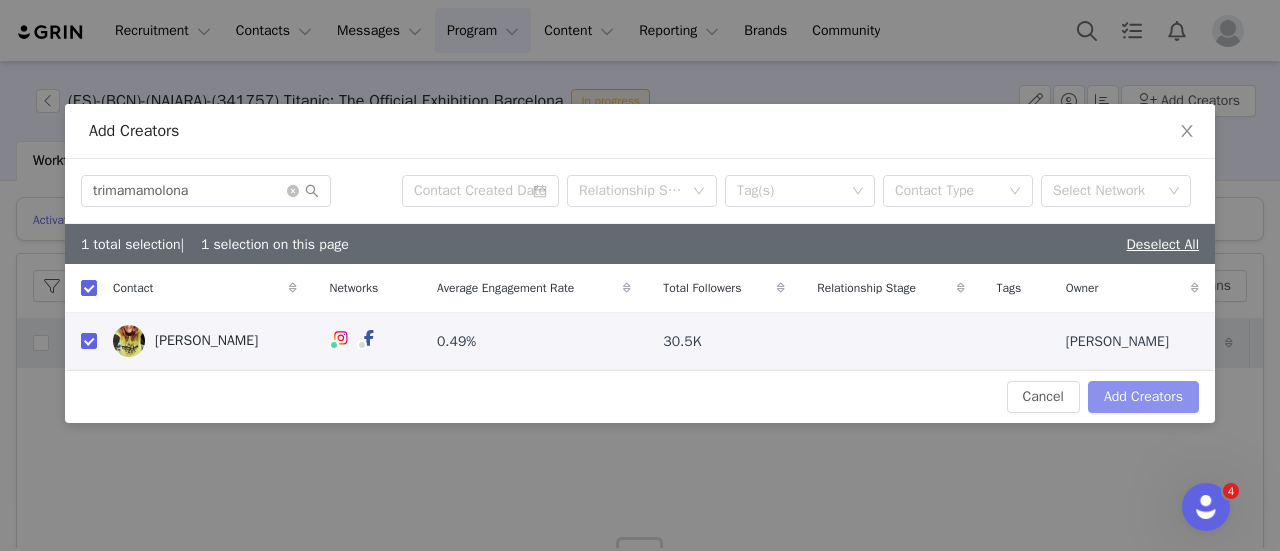 click on "Add Creators" at bounding box center (1143, 397) 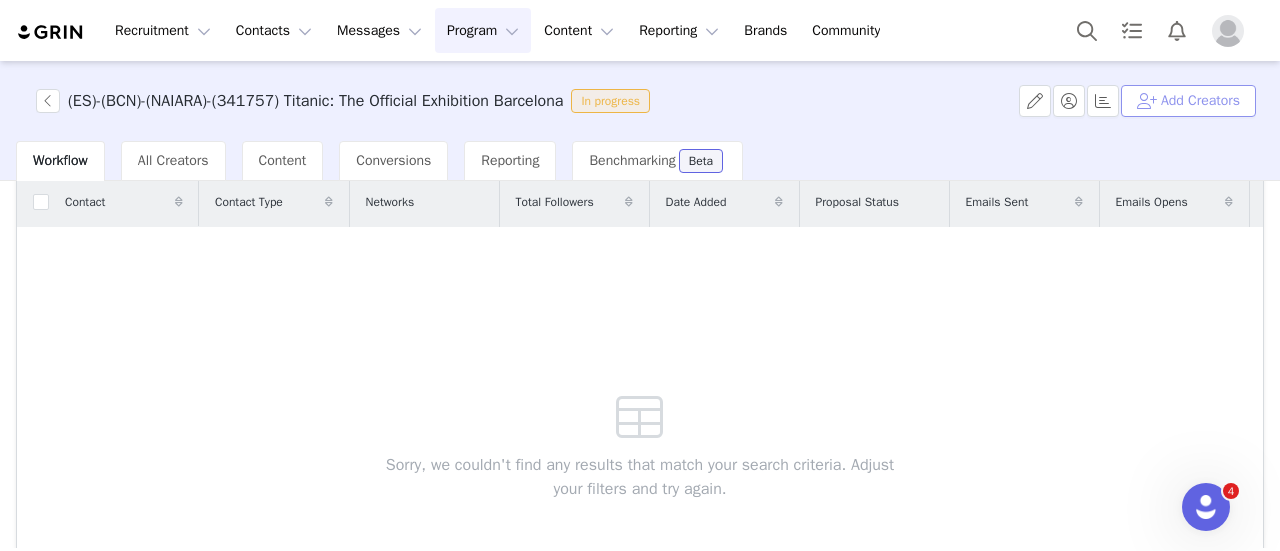 scroll, scrollTop: 0, scrollLeft: 0, axis: both 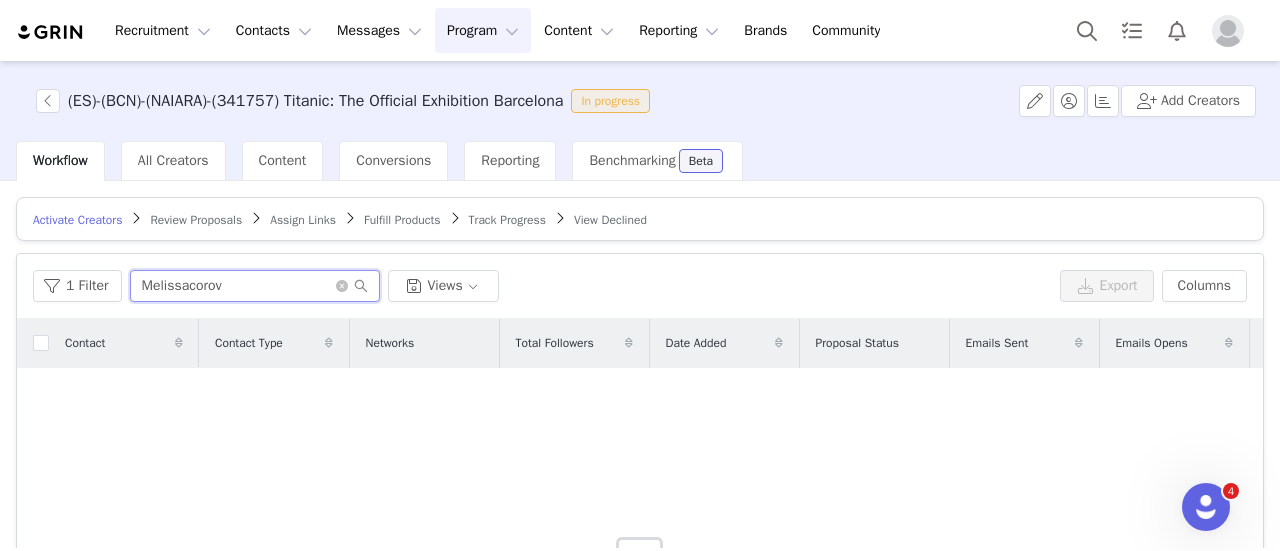 click on "Melissacorov" at bounding box center (255, 286) 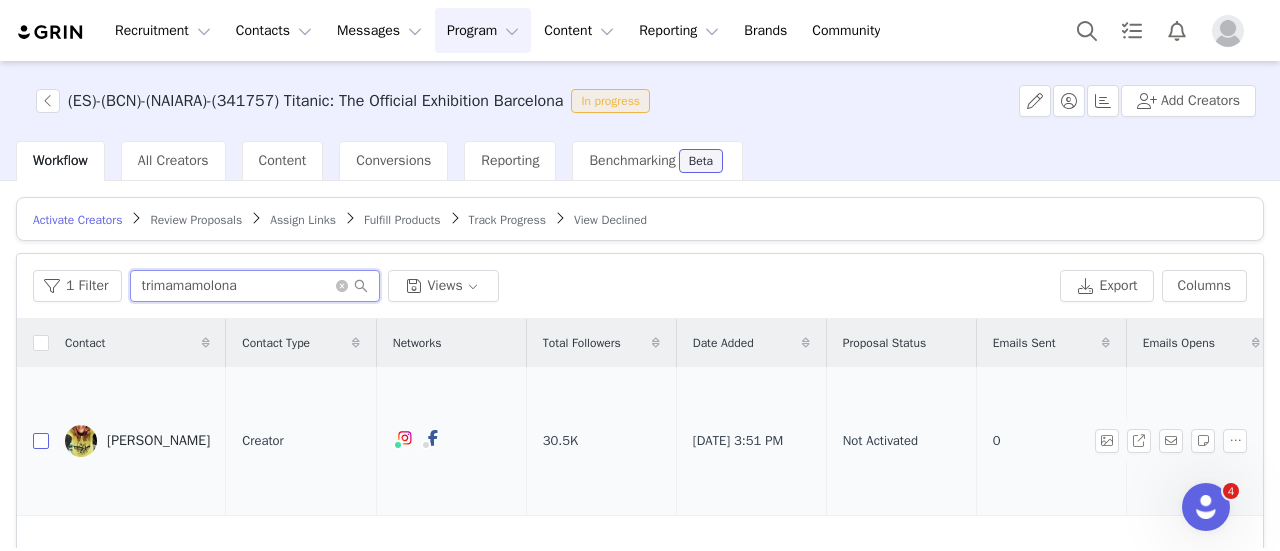 type on "trimamamolona" 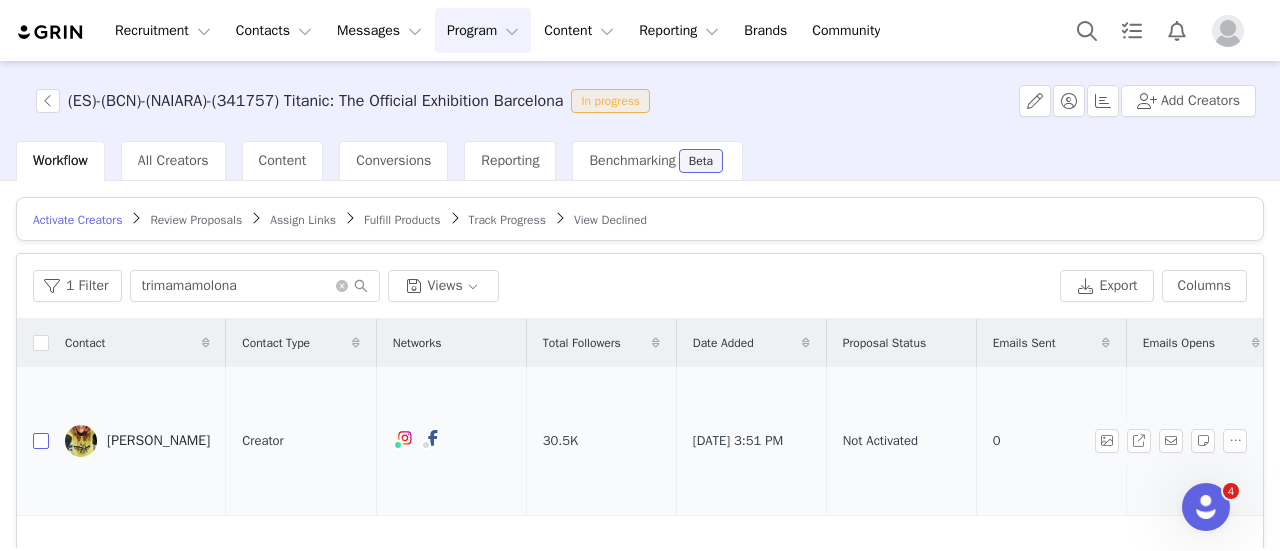 click at bounding box center (41, 441) 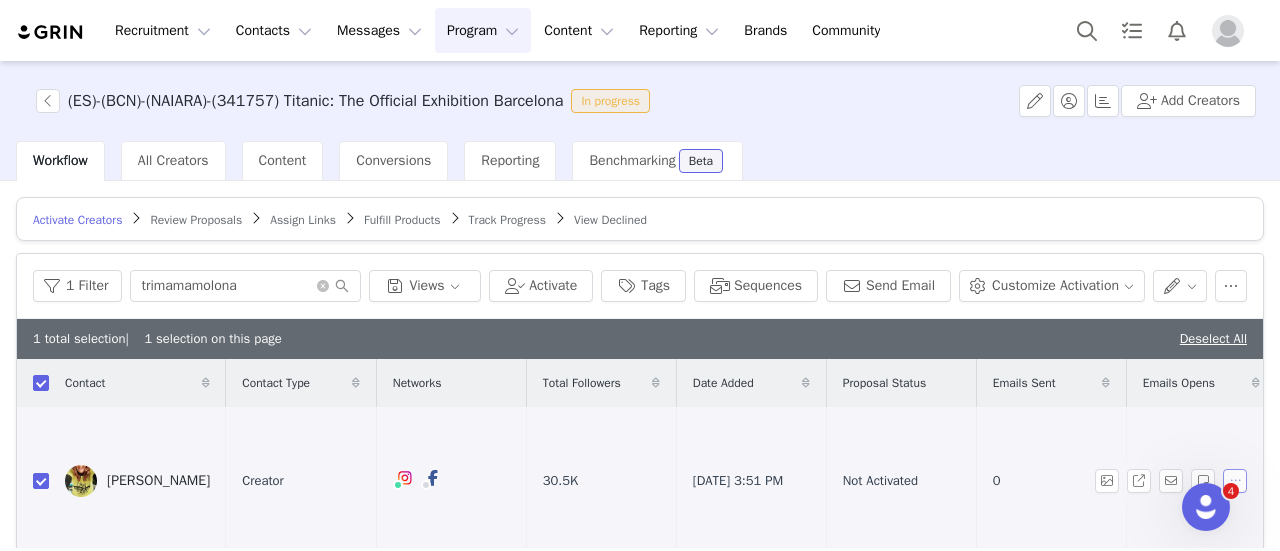 click at bounding box center (1235, 481) 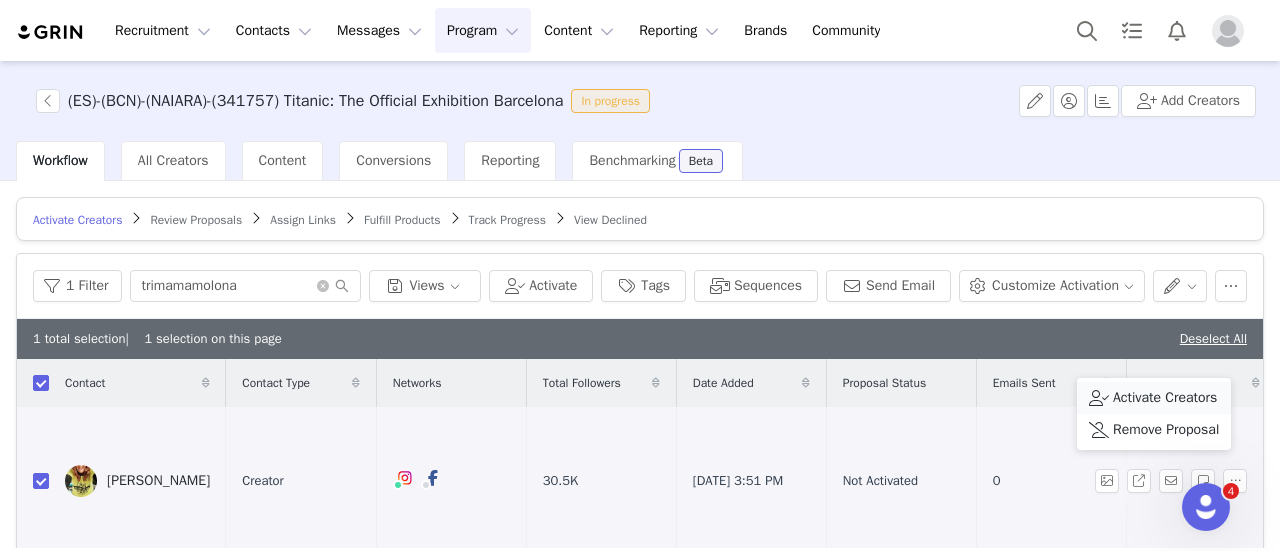 click on "Activate Creators" at bounding box center (1165, 398) 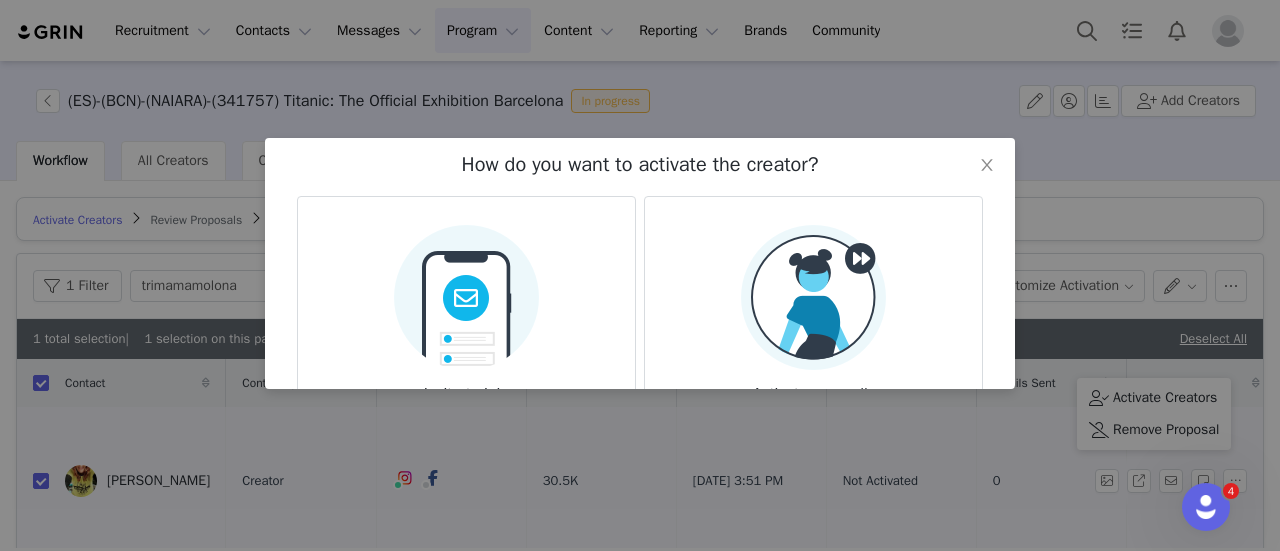 click at bounding box center (813, 297) 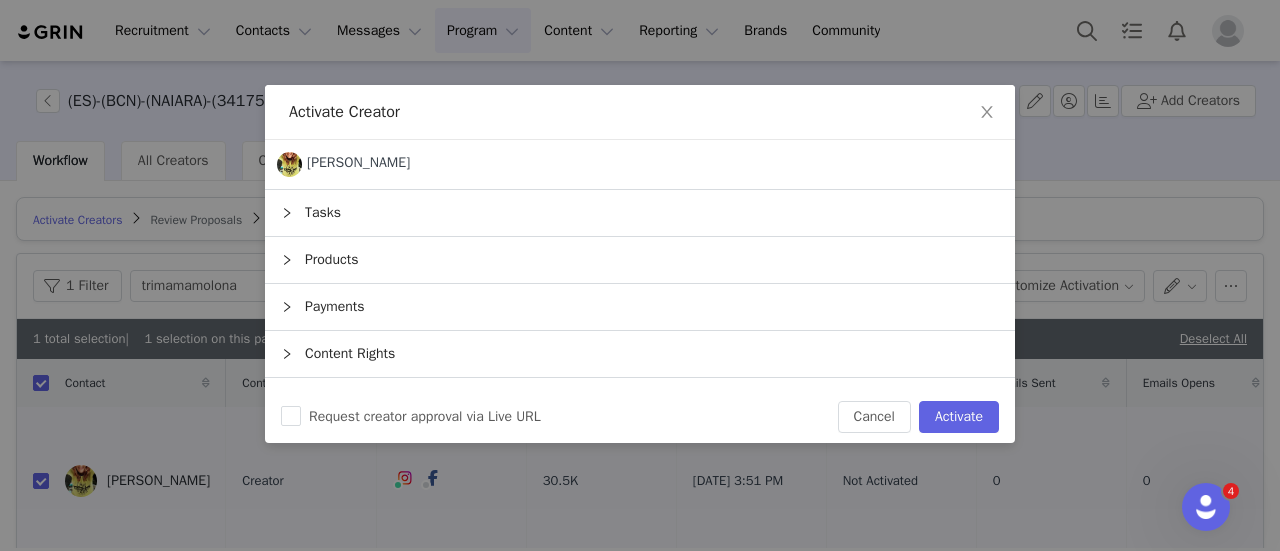 scroll, scrollTop: 32, scrollLeft: 0, axis: vertical 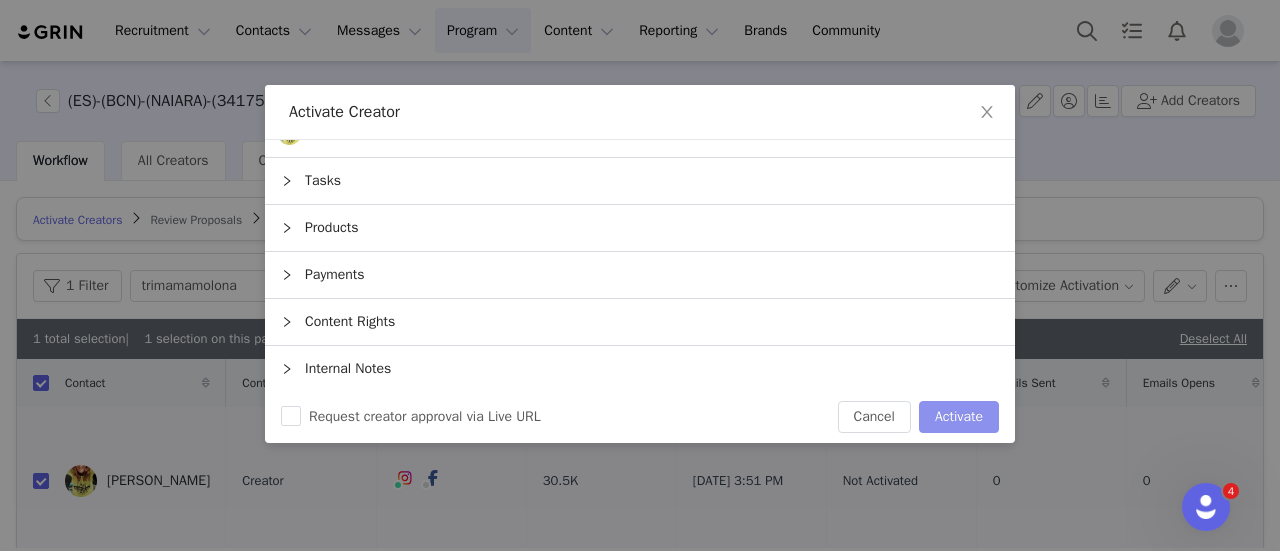 click on "Activate" at bounding box center (959, 417) 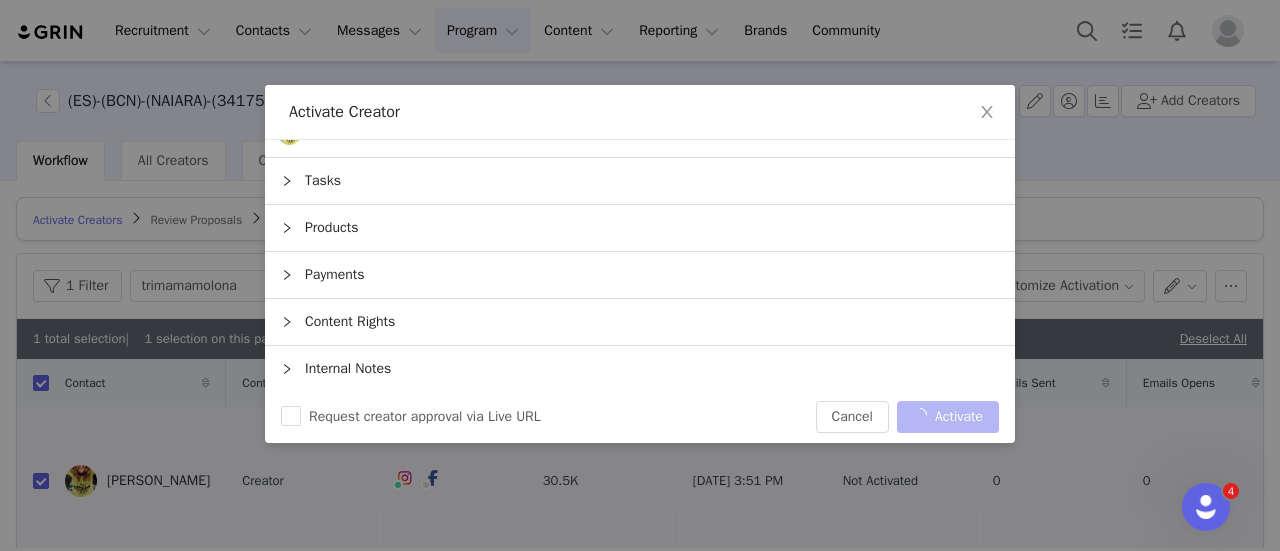 checkbox on "false" 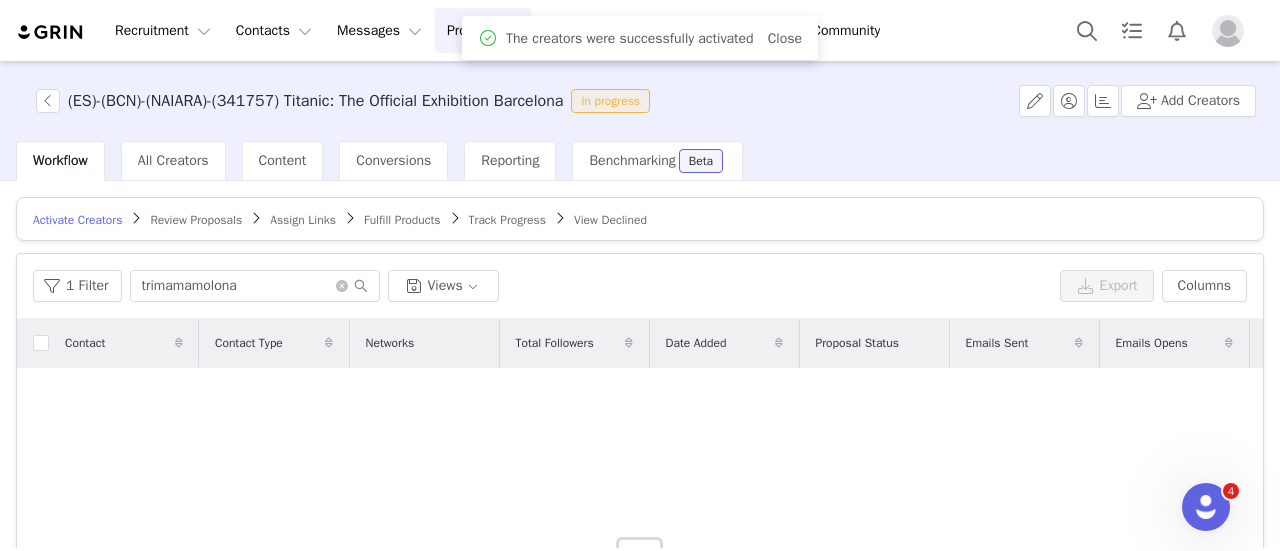 click on "Assign Links" at bounding box center [303, 220] 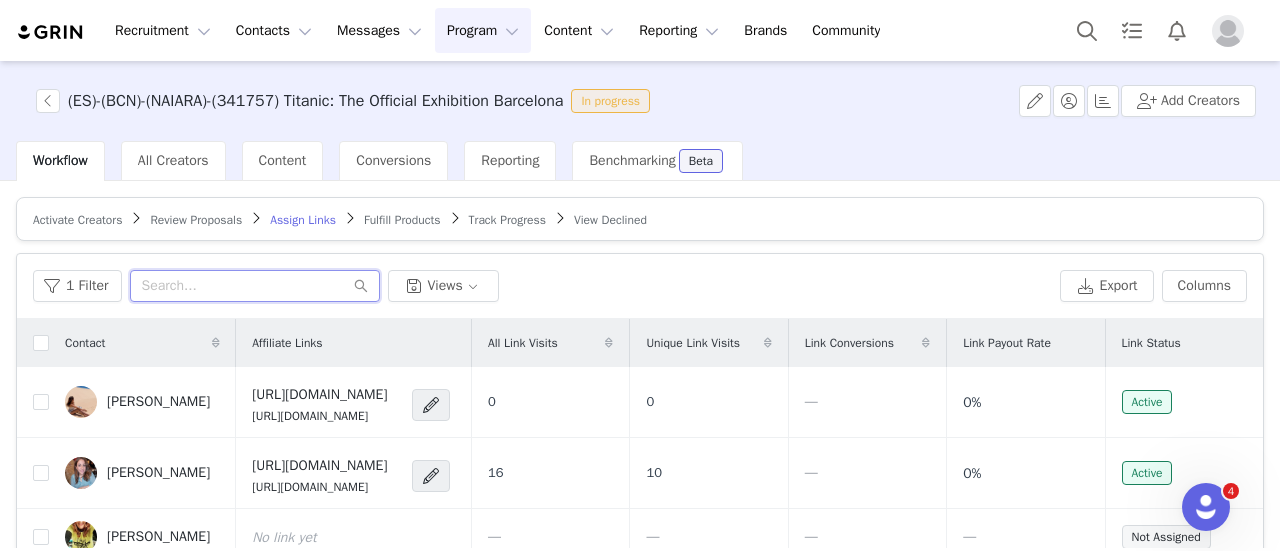 click at bounding box center (255, 286) 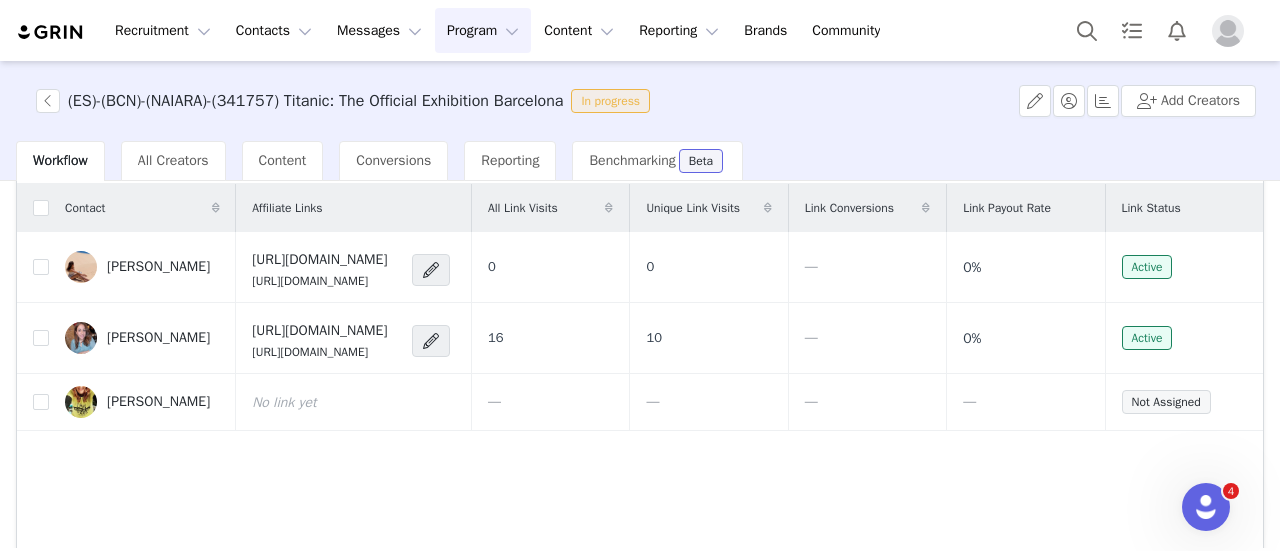 scroll, scrollTop: 135, scrollLeft: 0, axis: vertical 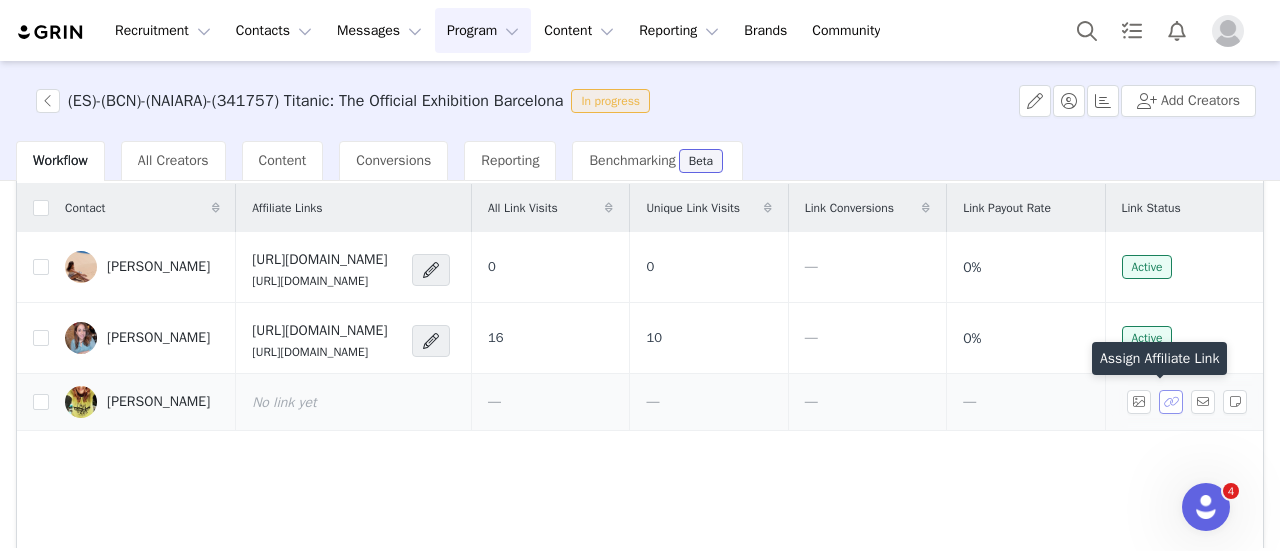 click at bounding box center [1171, 402] 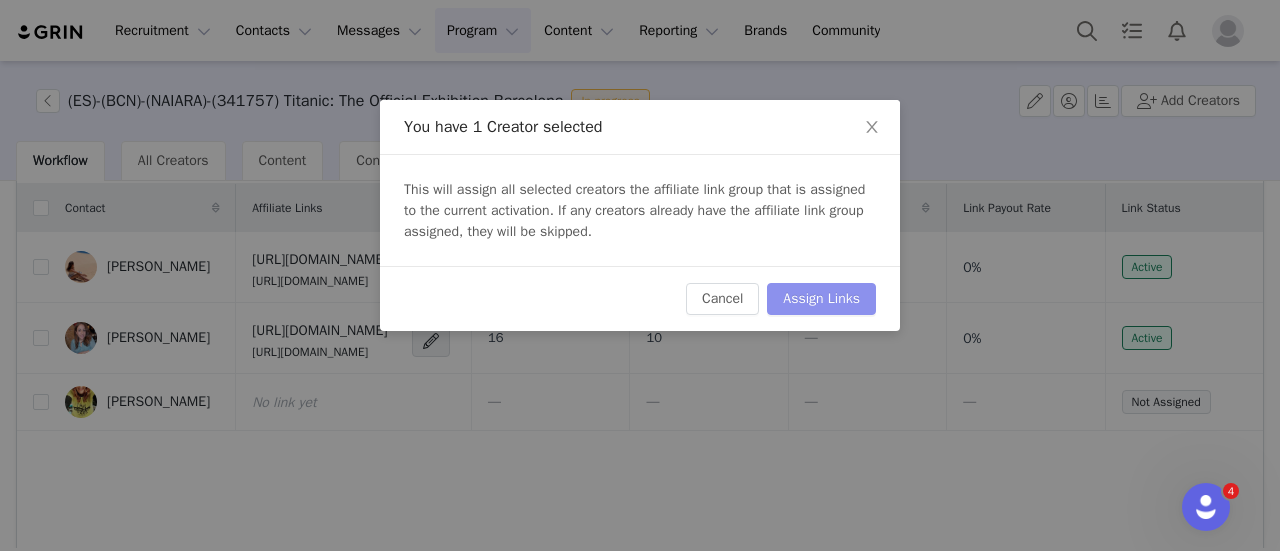 click on "Assign Links" at bounding box center (821, 299) 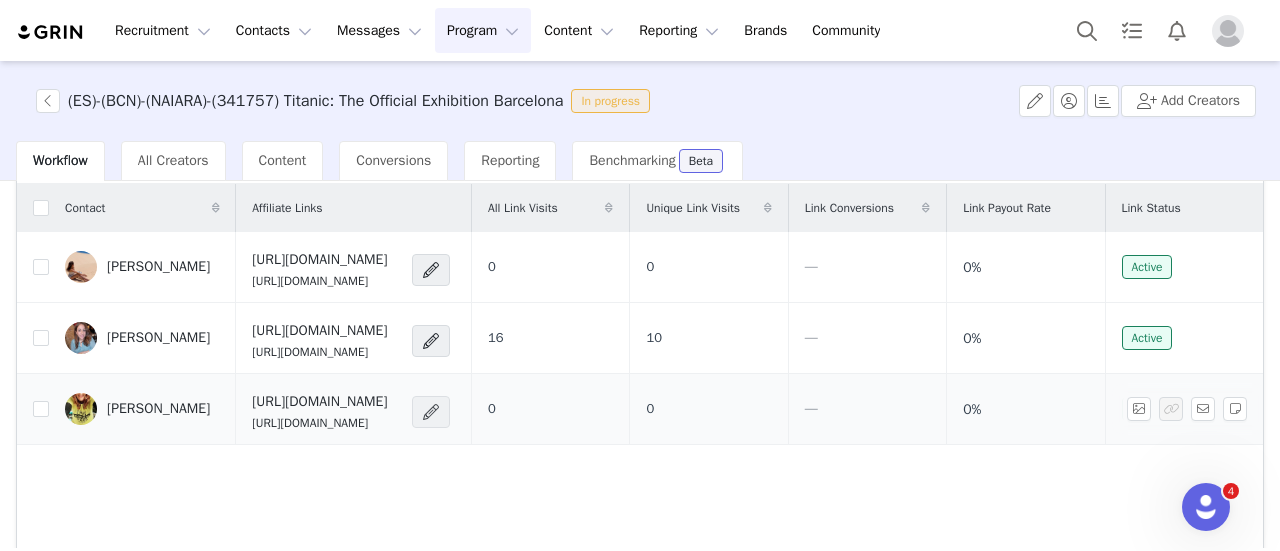 click at bounding box center (431, 412) 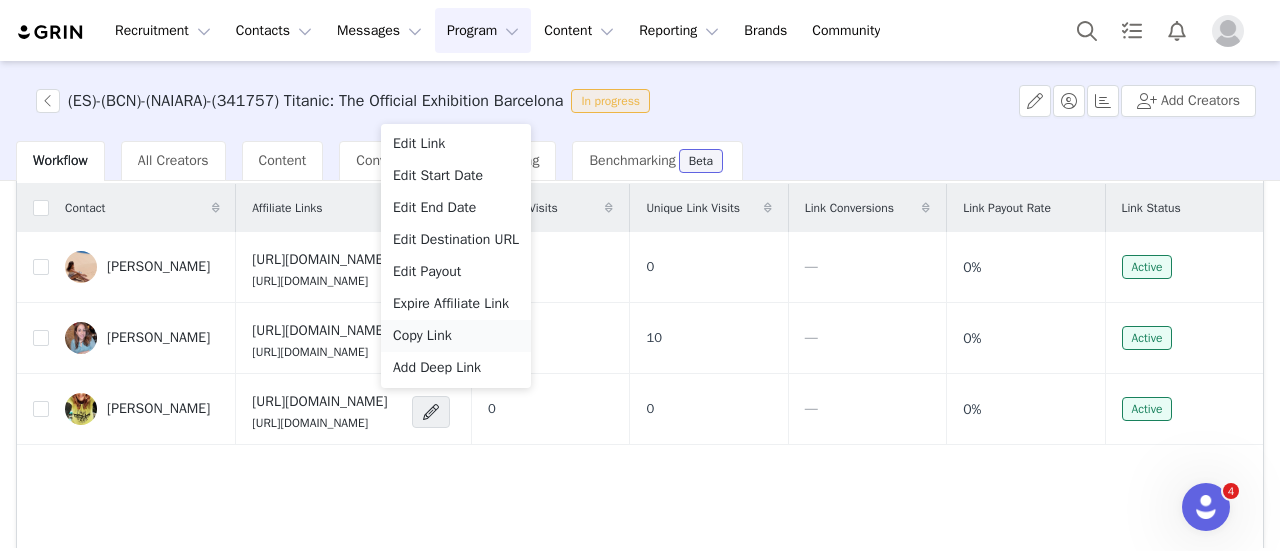 click on "Copy Link" at bounding box center (422, 336) 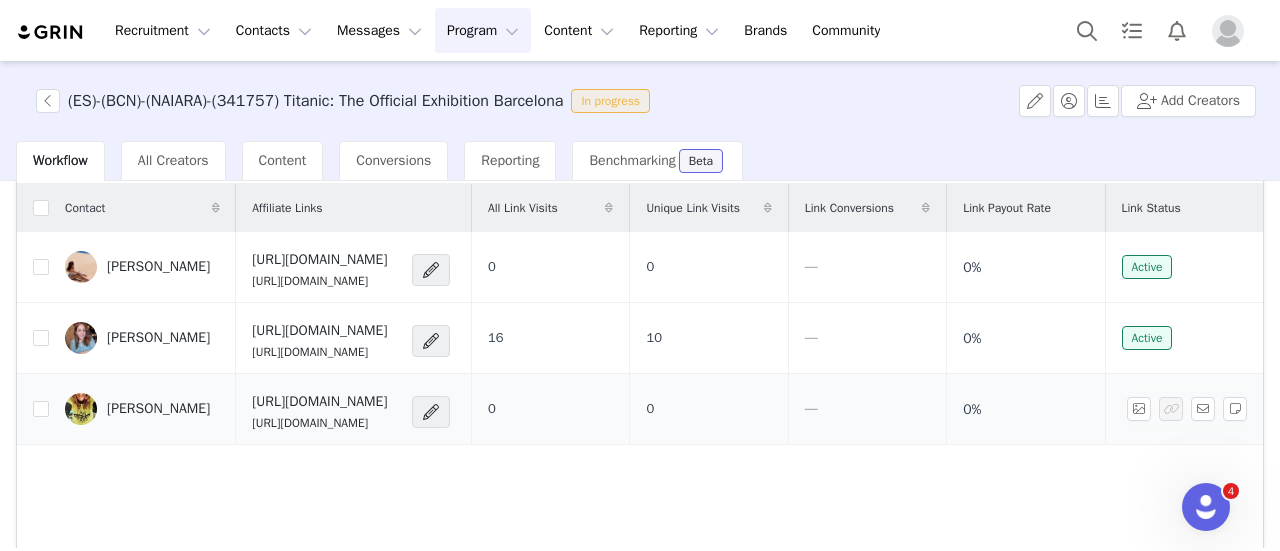click on "Lara Abdulhadi" at bounding box center [158, 409] 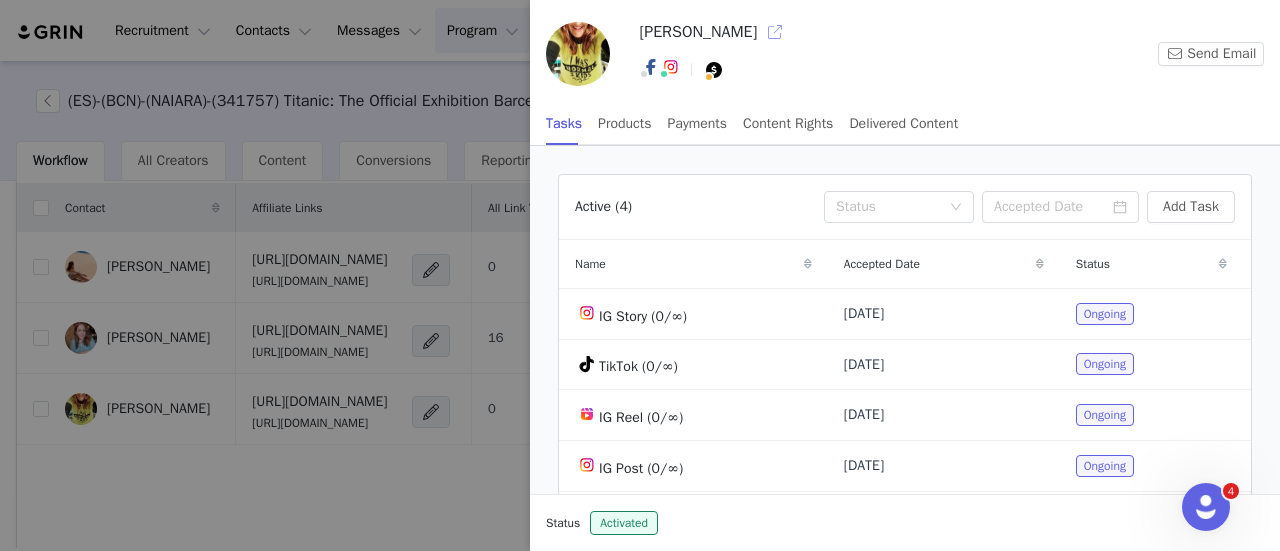 click at bounding box center (775, 32) 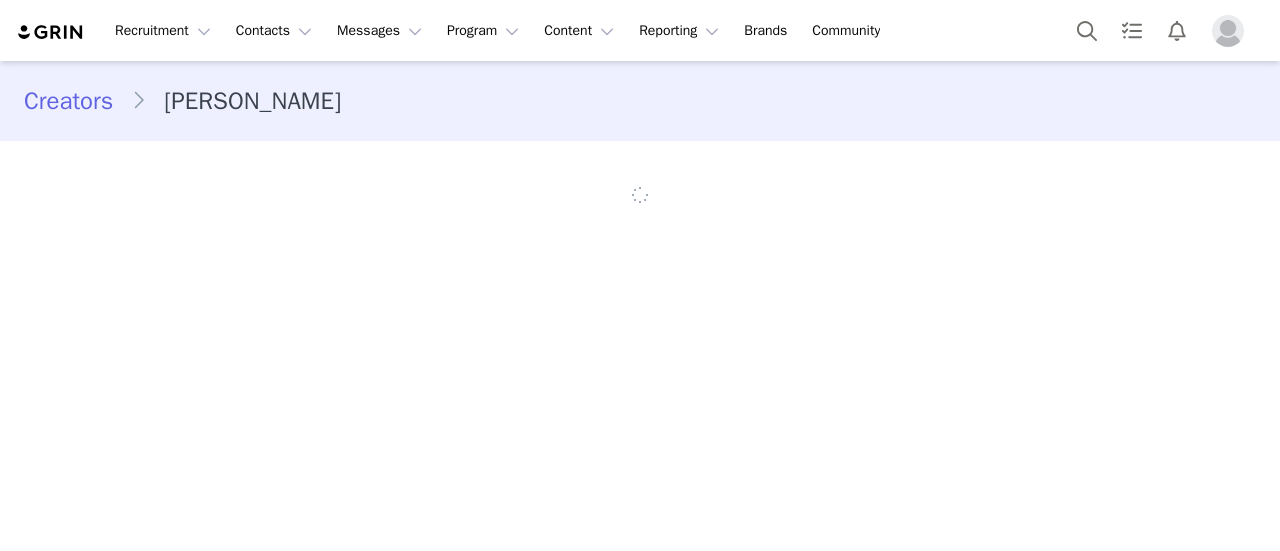 scroll, scrollTop: 0, scrollLeft: 0, axis: both 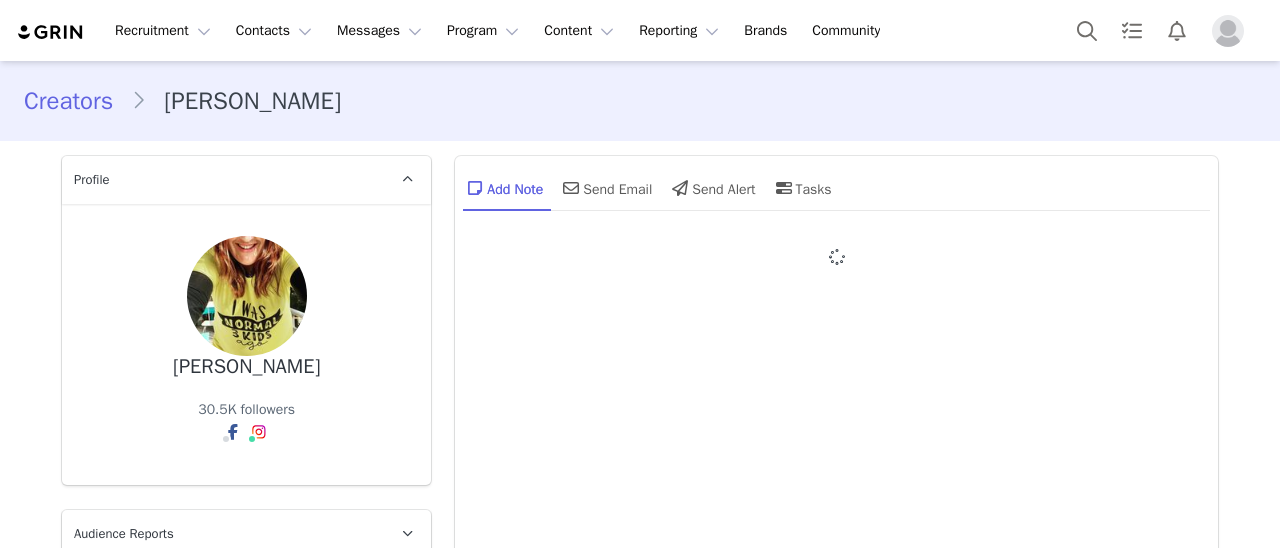 type on "+34 (Spain)" 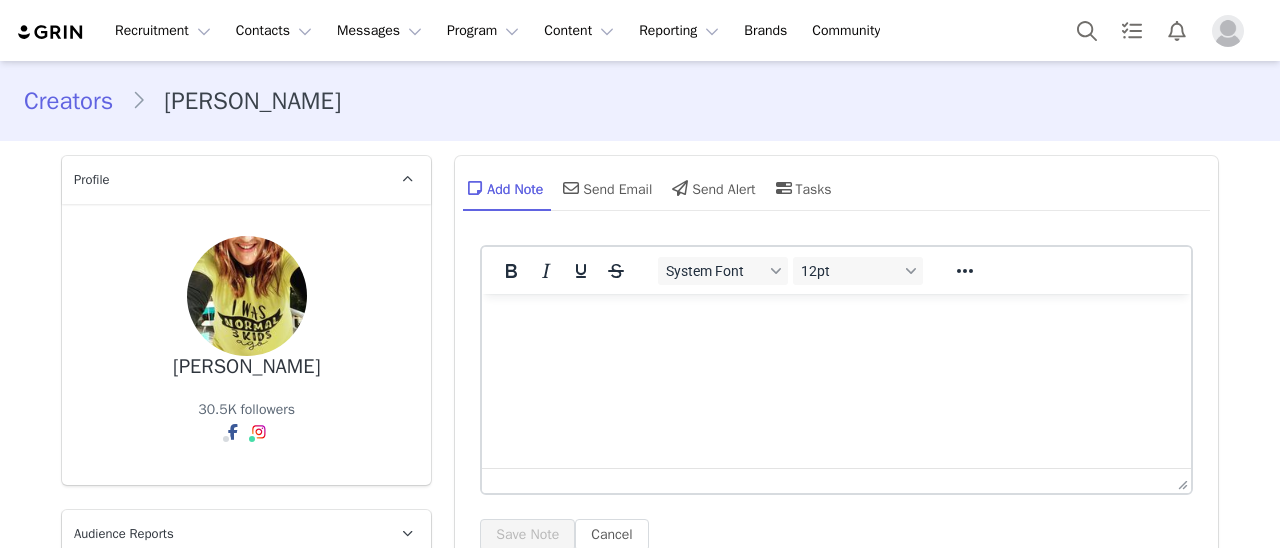 scroll, scrollTop: 0, scrollLeft: 0, axis: both 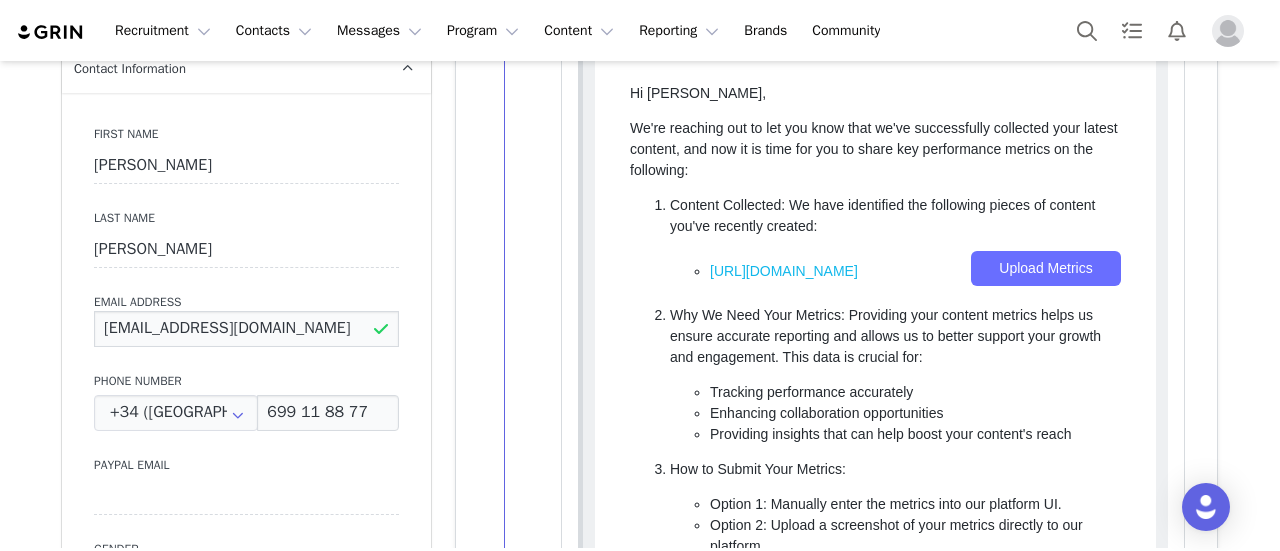 click on "trimamamolona@gmail.com" at bounding box center [246, 329] 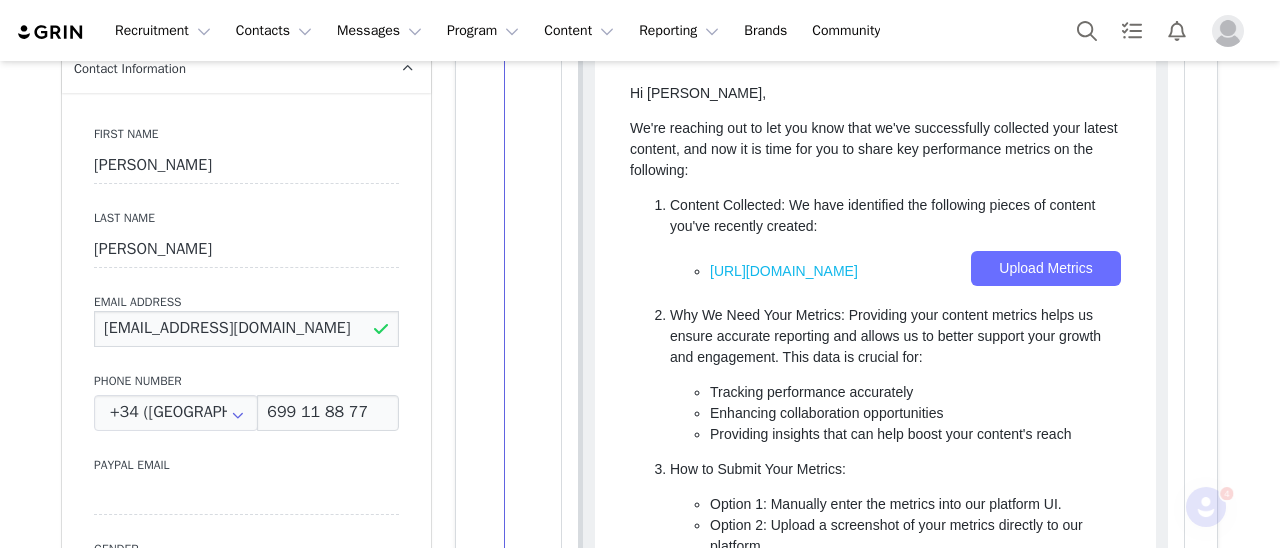 scroll, scrollTop: 0, scrollLeft: 0, axis: both 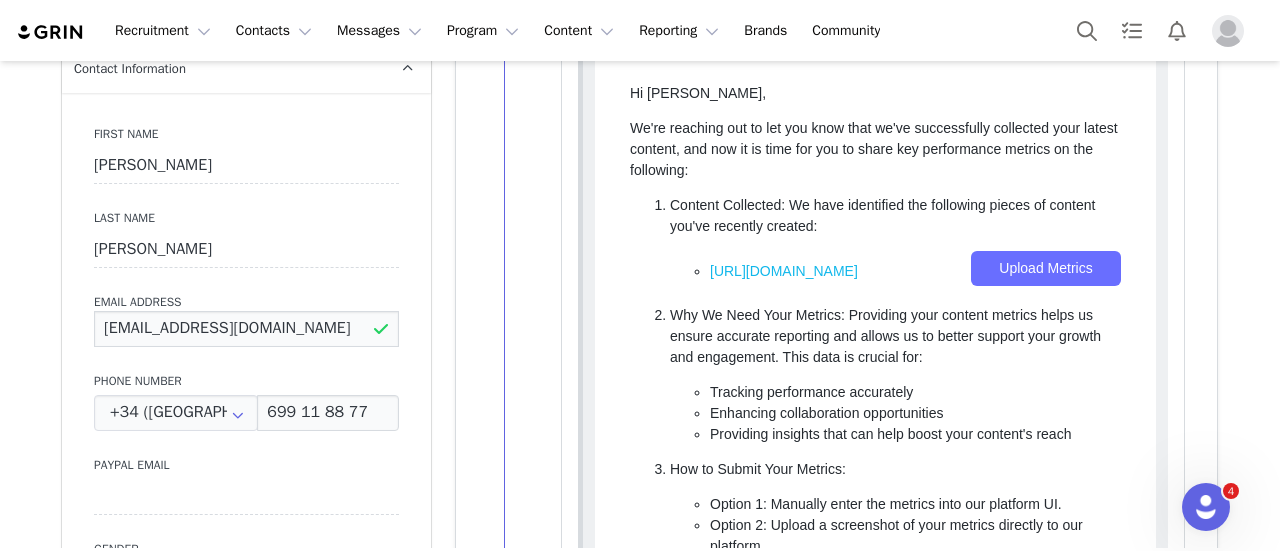 click on "trimamamolona@gmail.com" at bounding box center (246, 329) 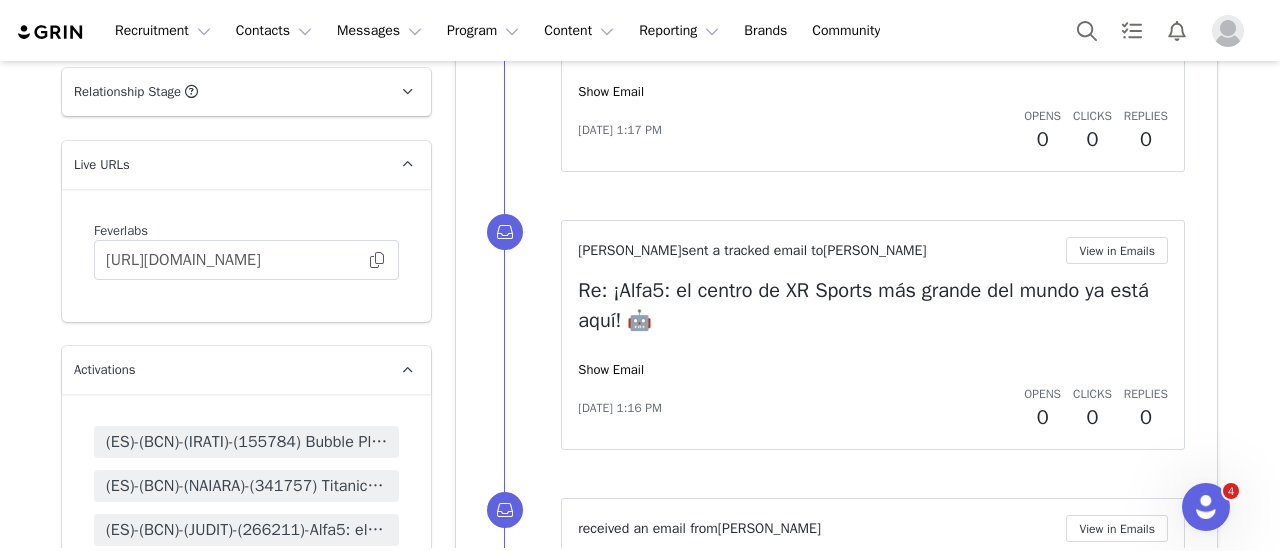 scroll, scrollTop: 3002, scrollLeft: 0, axis: vertical 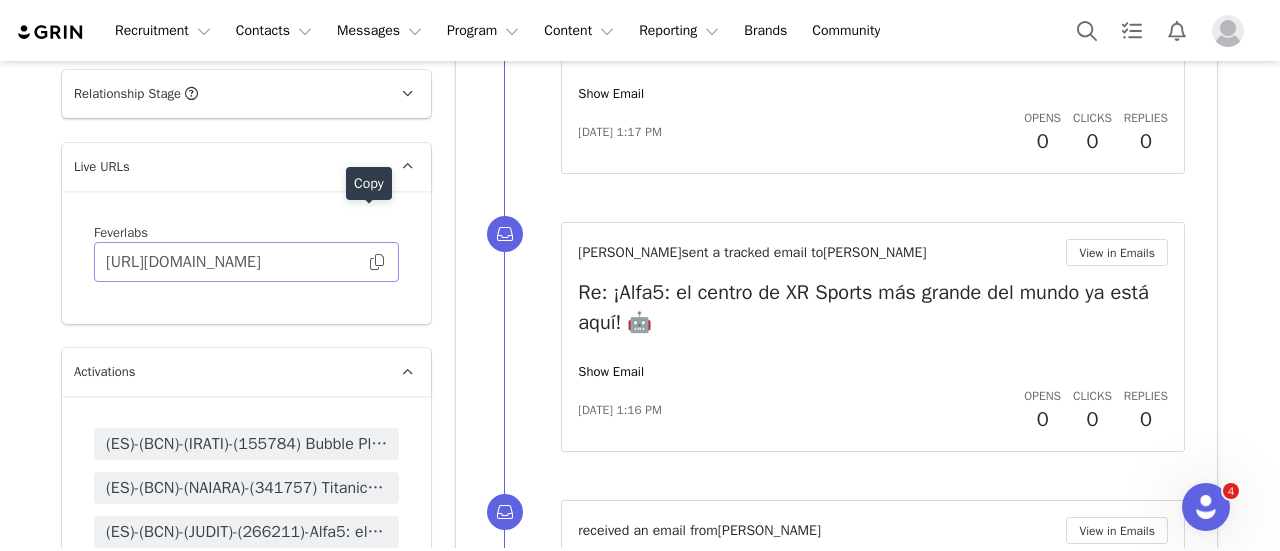 click at bounding box center (377, 262) 